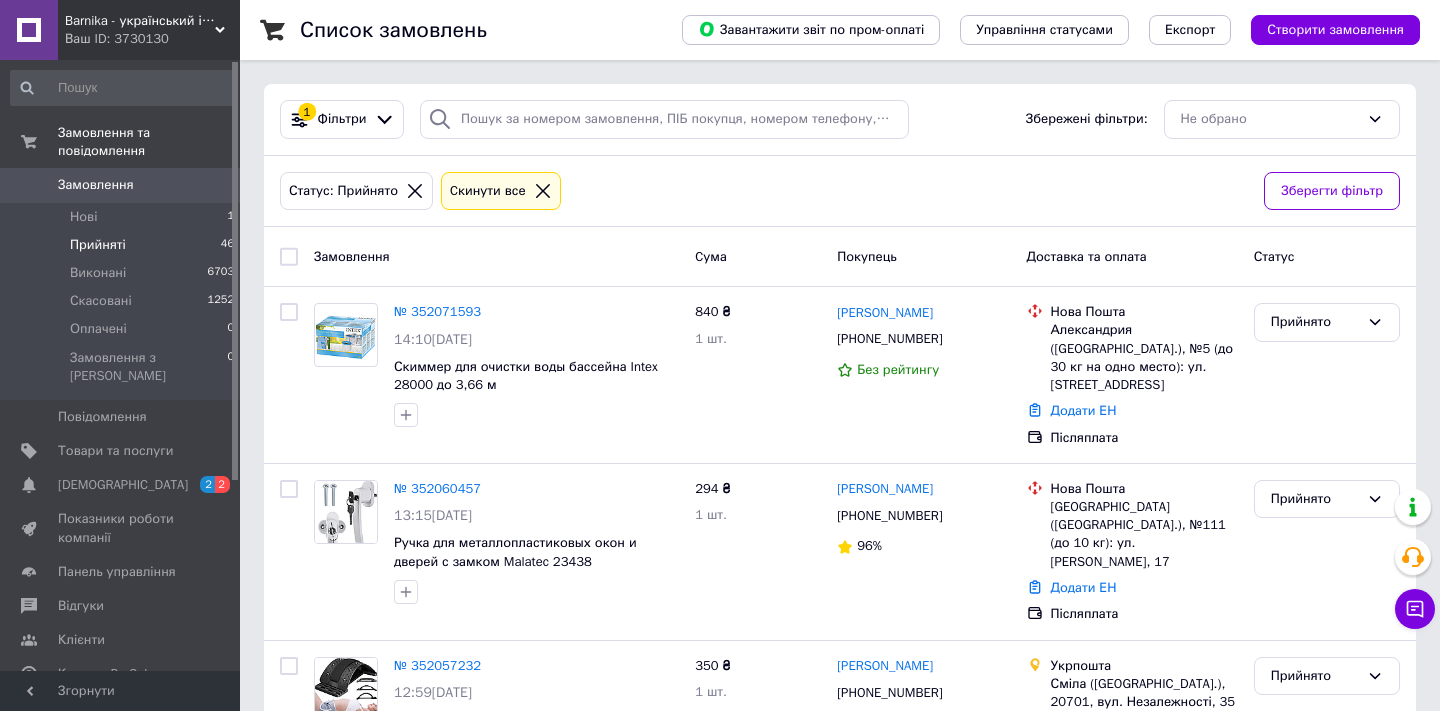 scroll, scrollTop: 330, scrollLeft: 0, axis: vertical 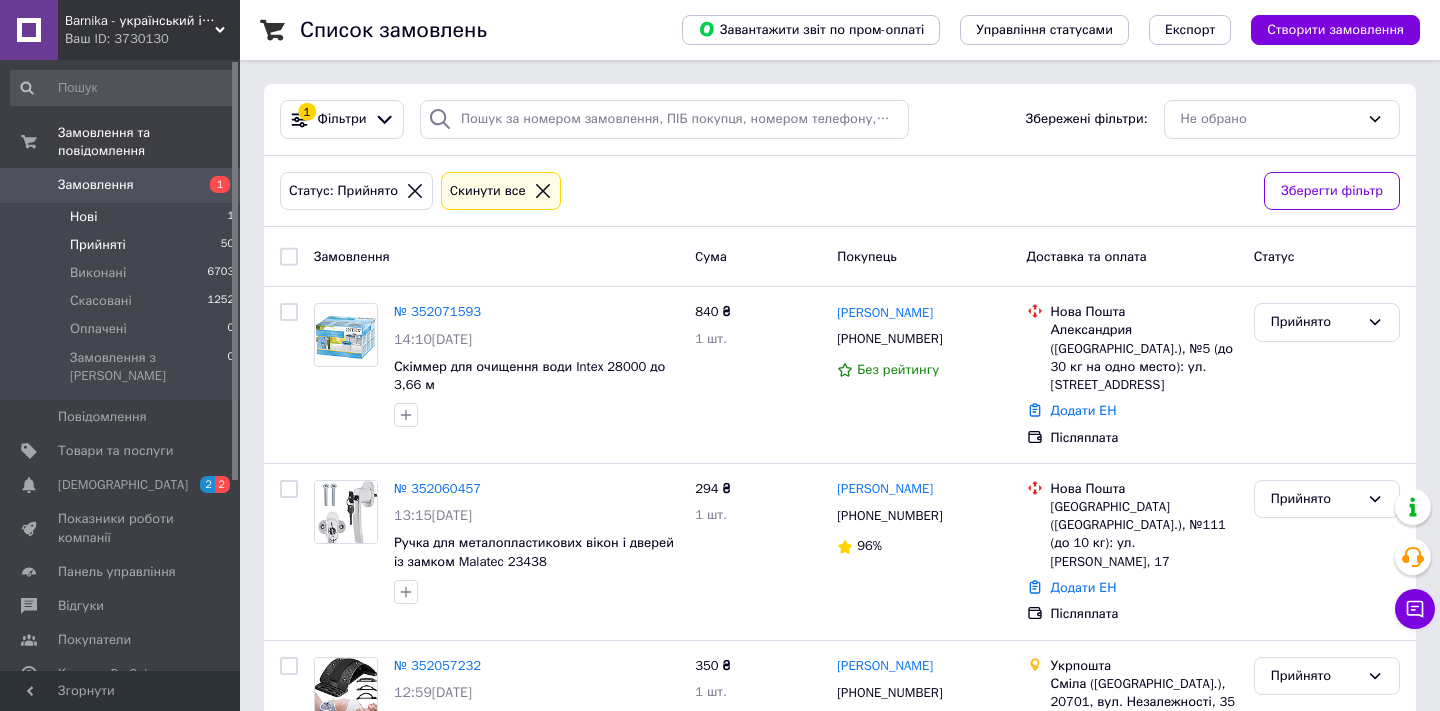 click on "Нові 1" at bounding box center [123, 217] 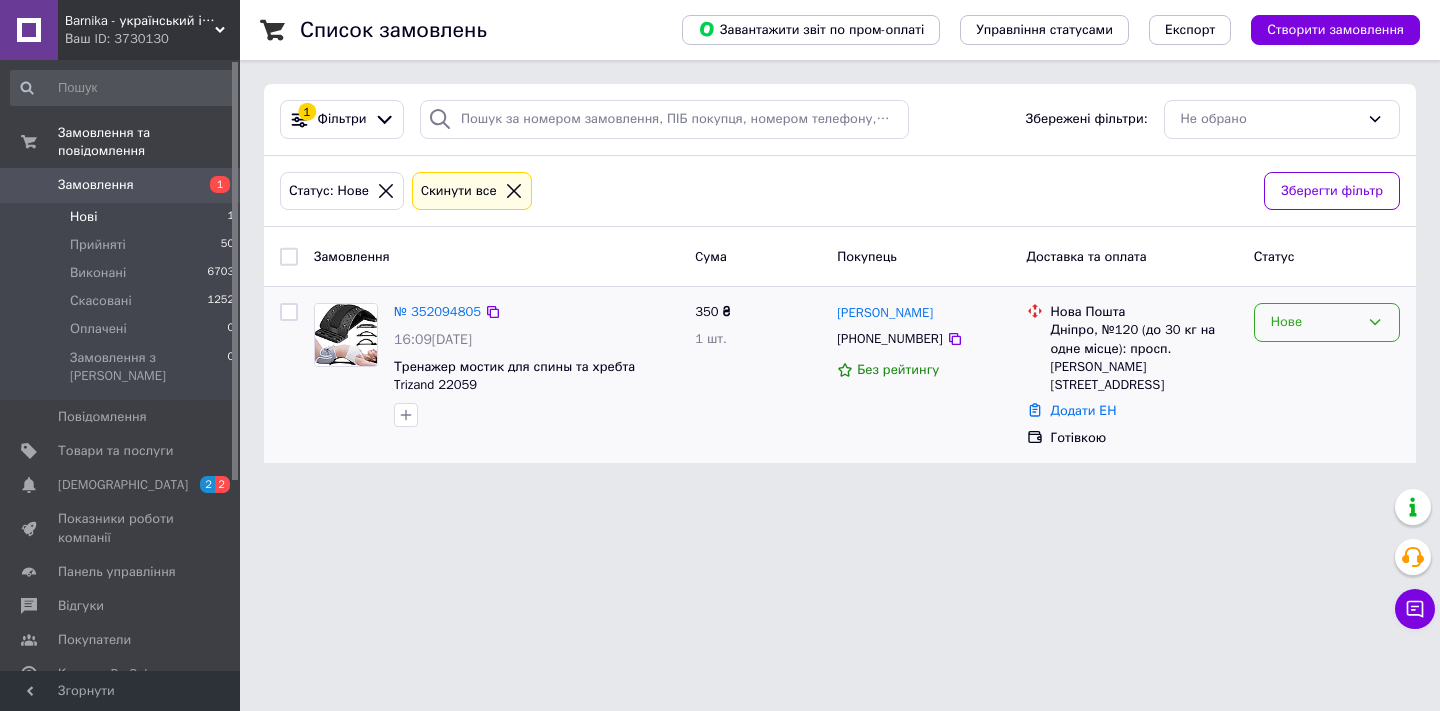click on "Нове" at bounding box center [1315, 322] 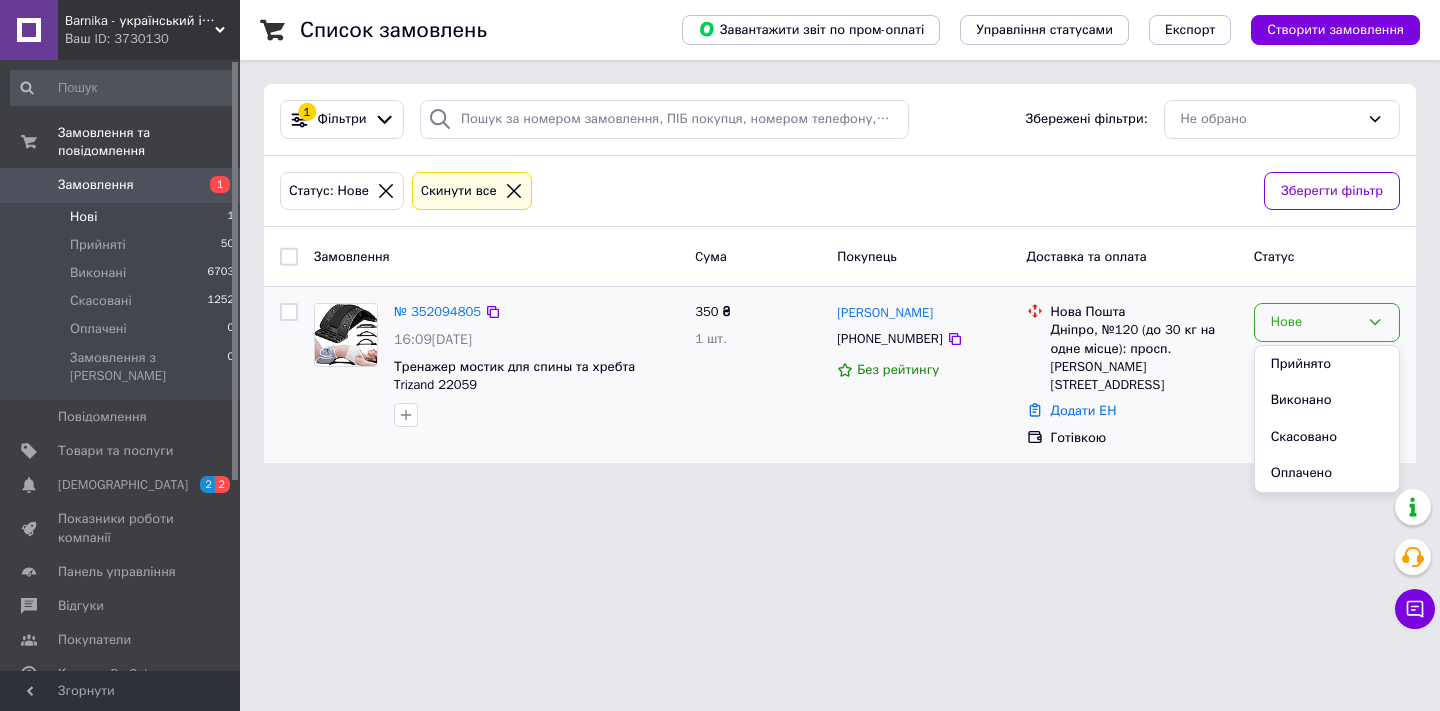 click on "Прийнято" at bounding box center (1327, 364) 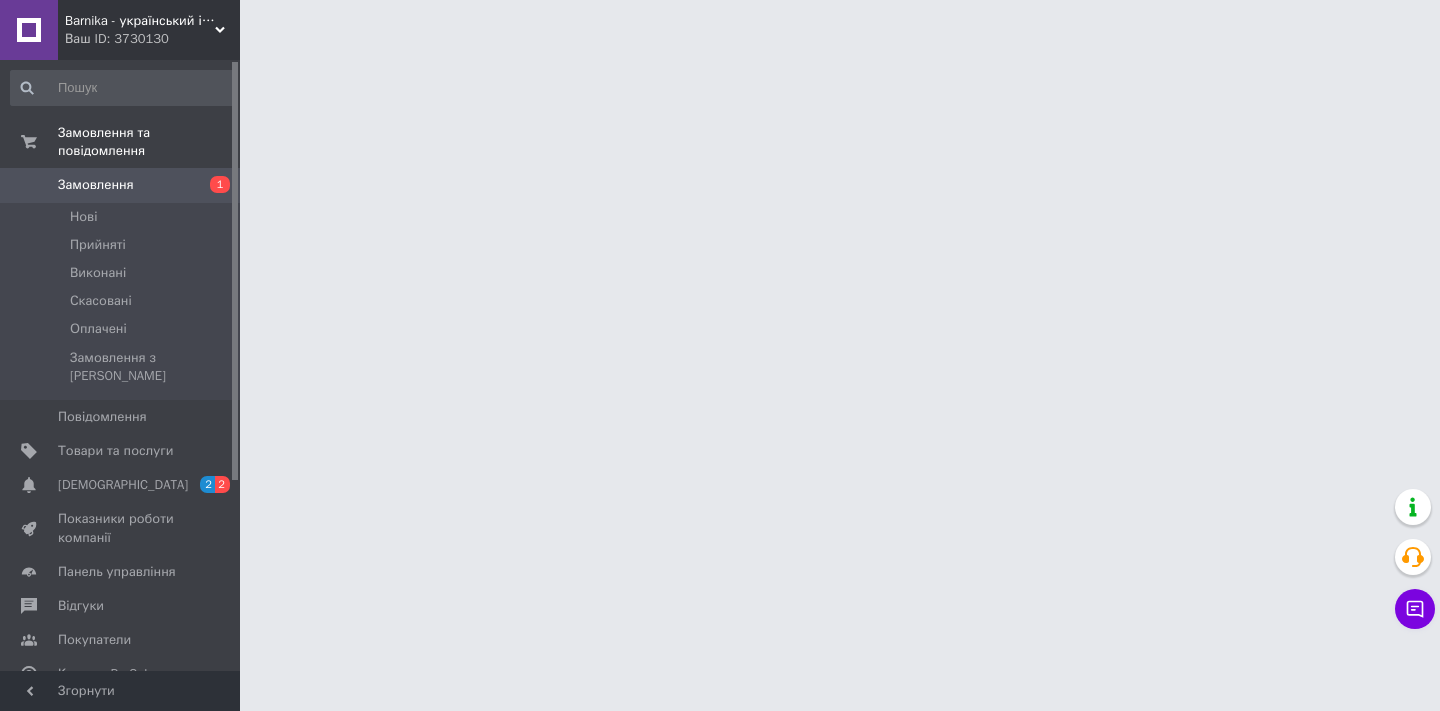 scroll, scrollTop: 0, scrollLeft: 0, axis: both 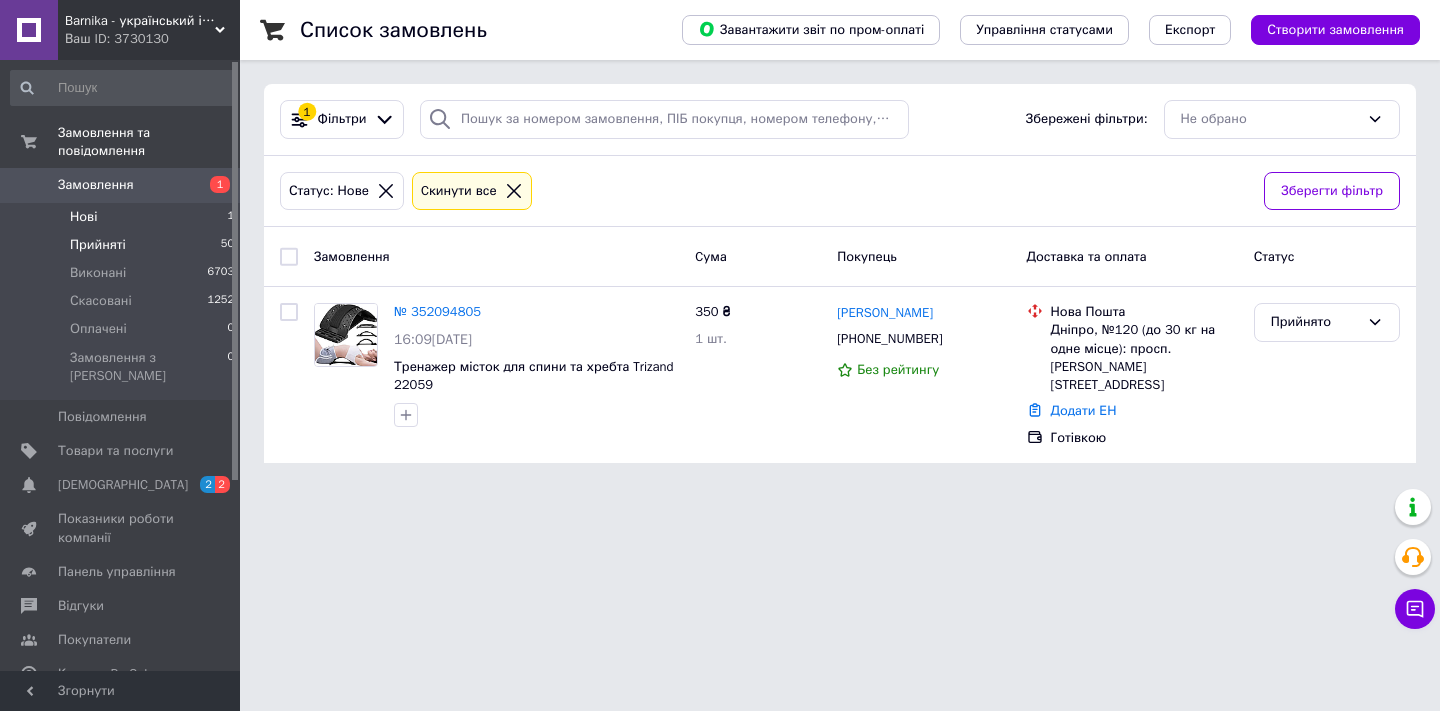 click on "Прийняті 50" at bounding box center [123, 245] 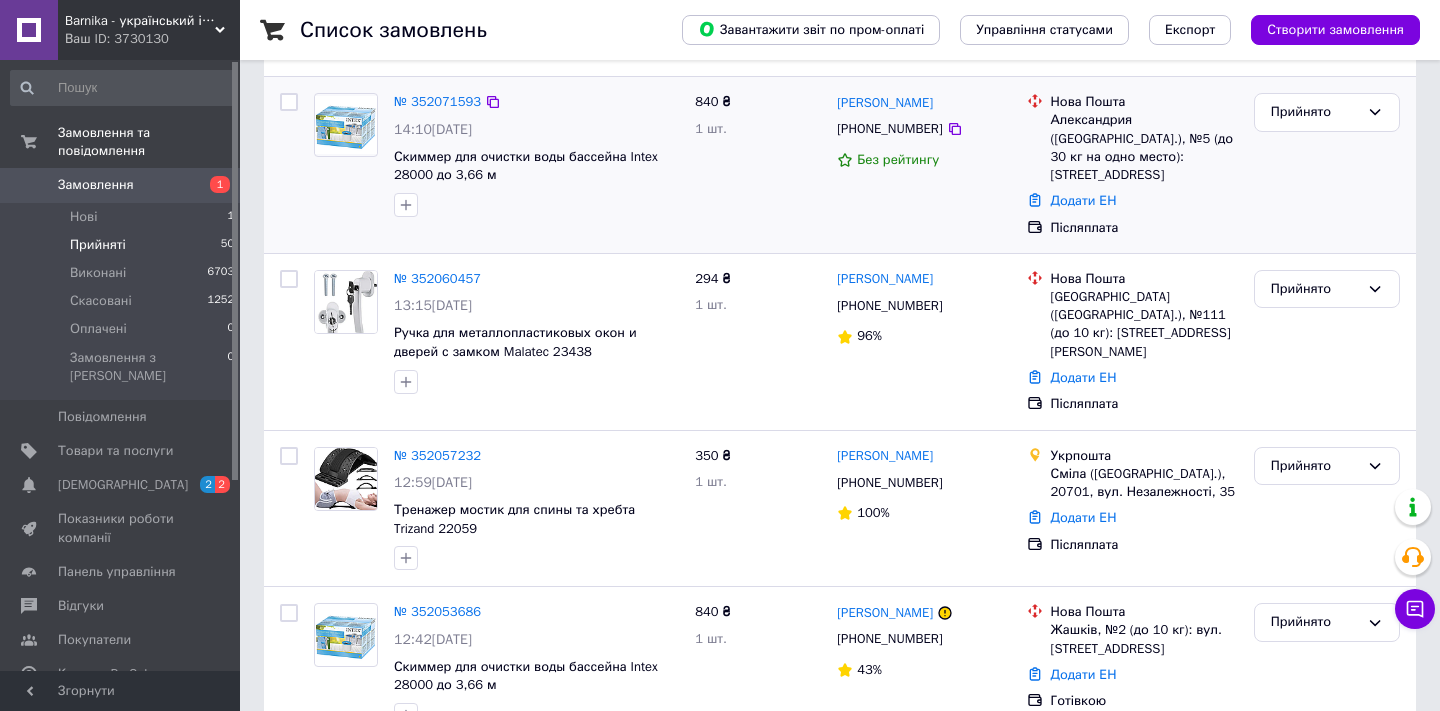 scroll, scrollTop: 0, scrollLeft: 0, axis: both 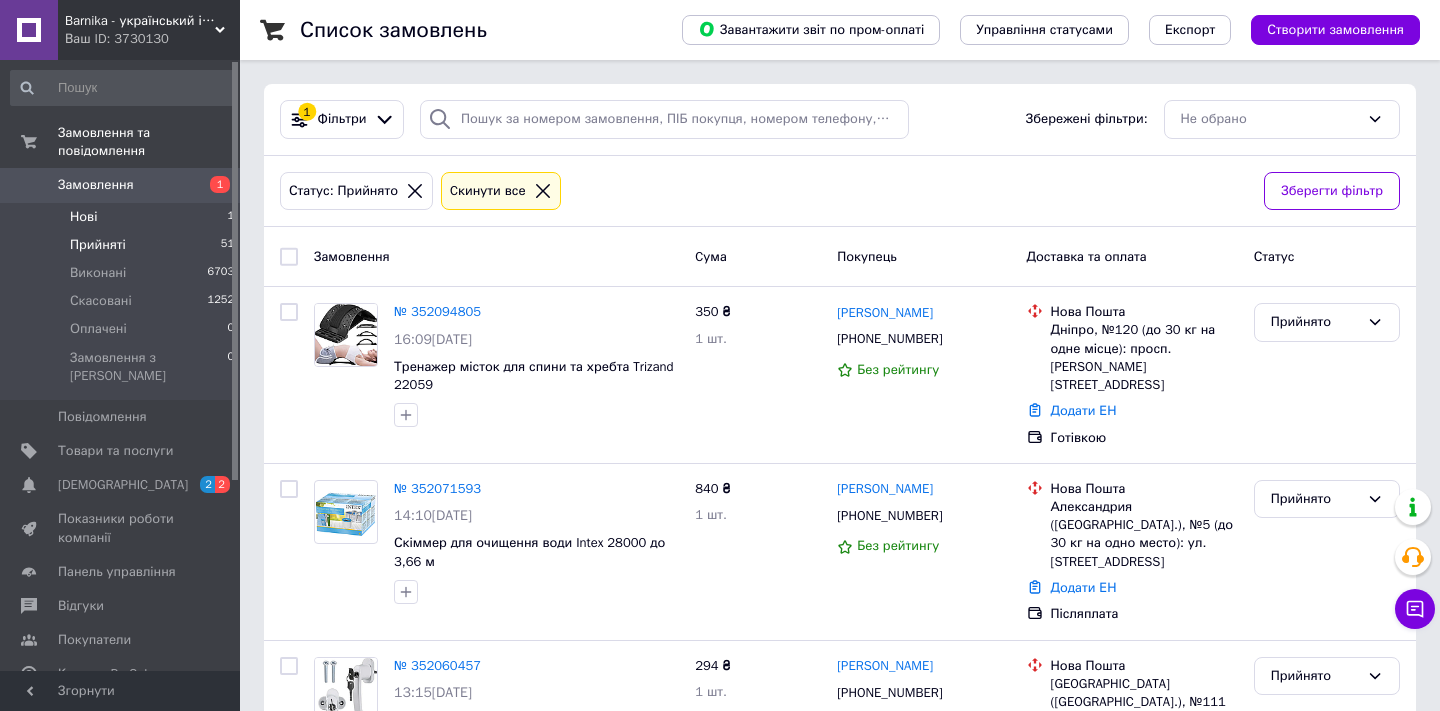 click on "Нові 1" at bounding box center (123, 217) 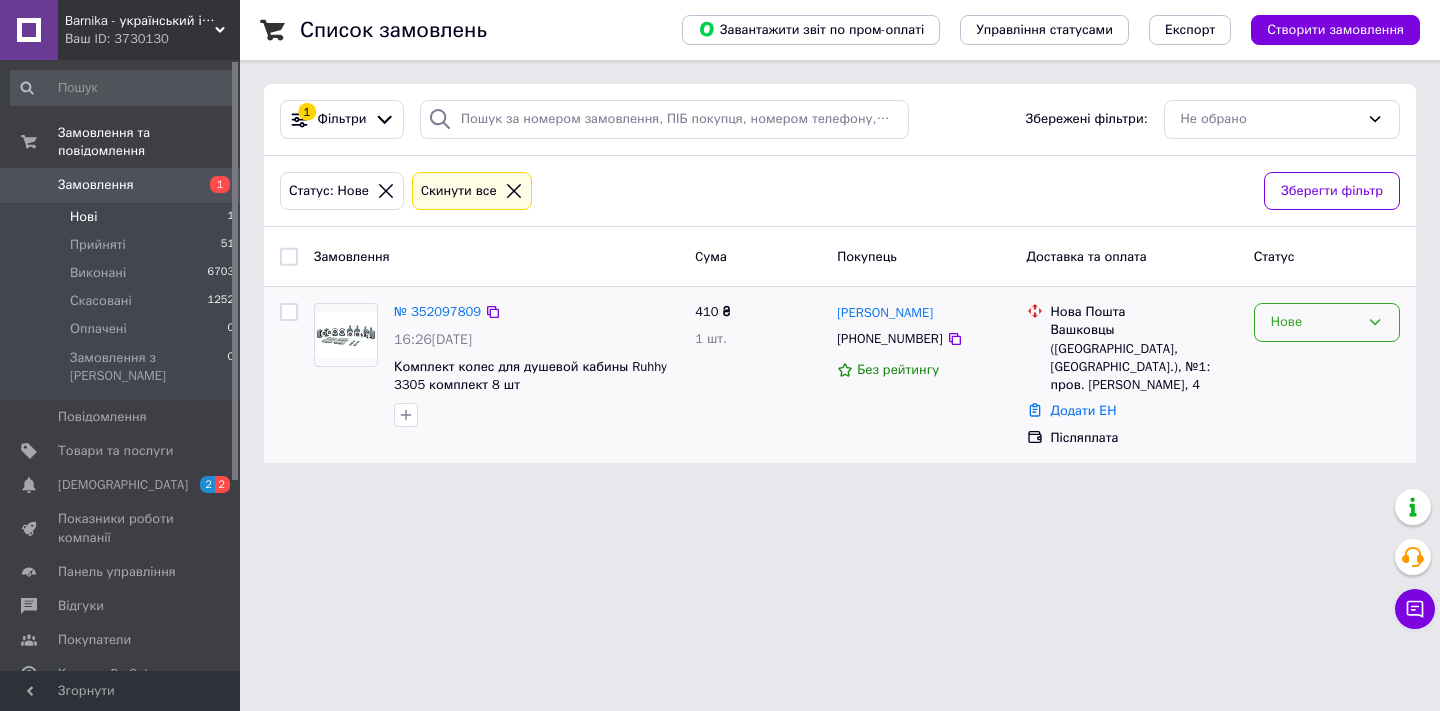click on "Нове" at bounding box center [1315, 322] 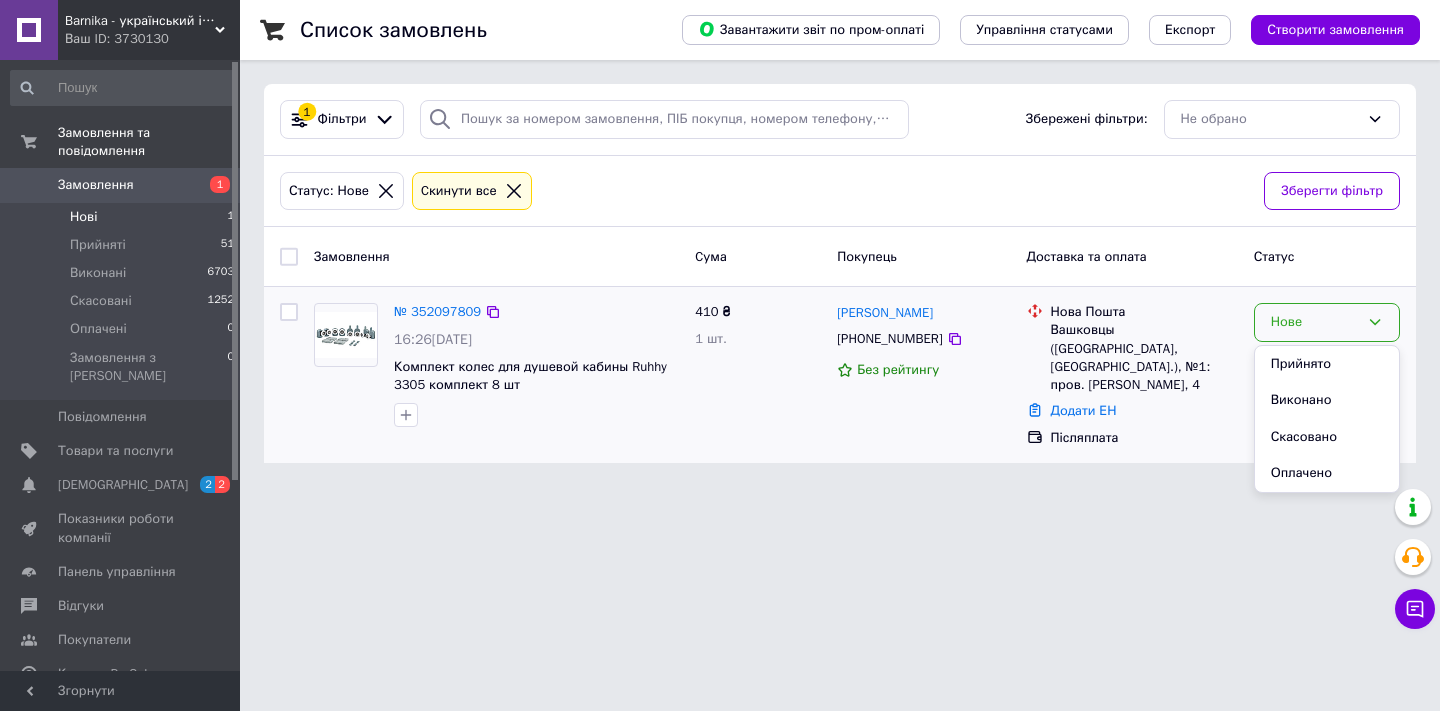 click on "Прийнято" at bounding box center (1327, 364) 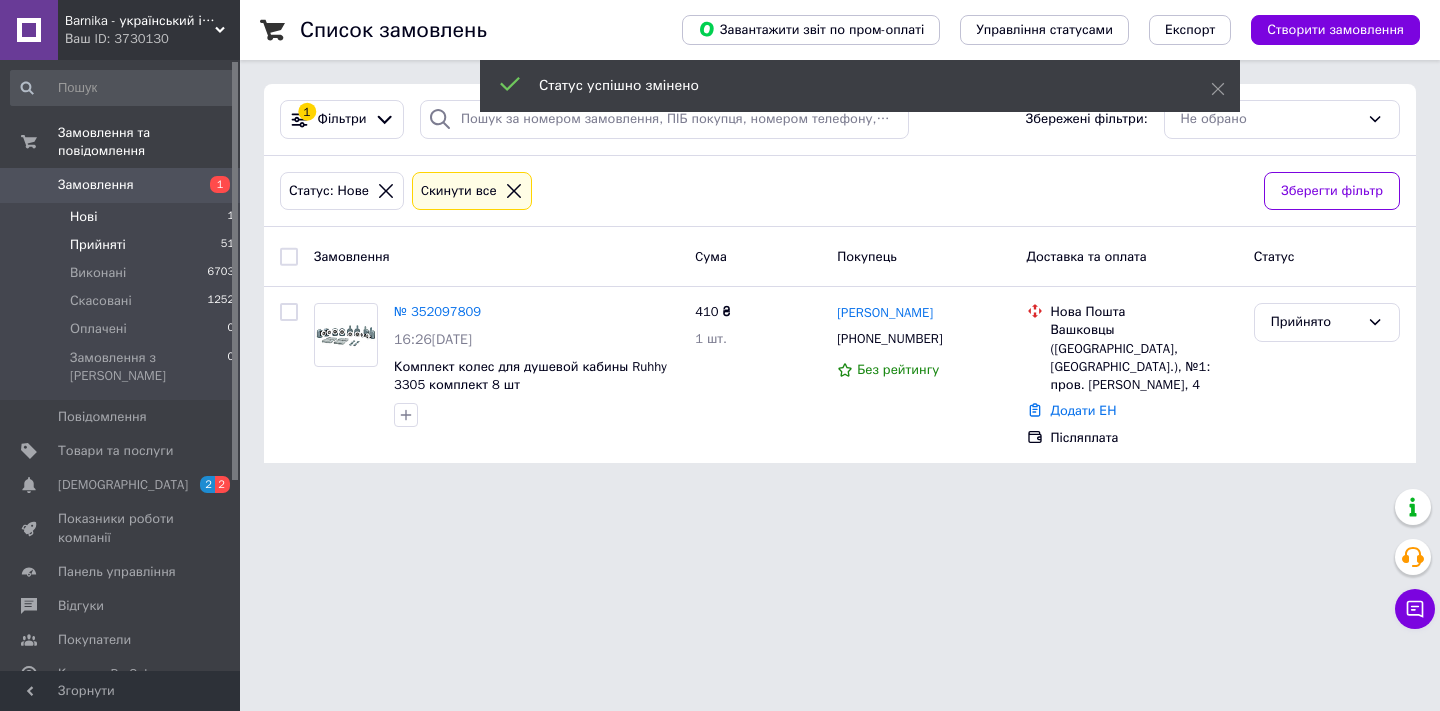 click on "Прийняті 51" at bounding box center [123, 245] 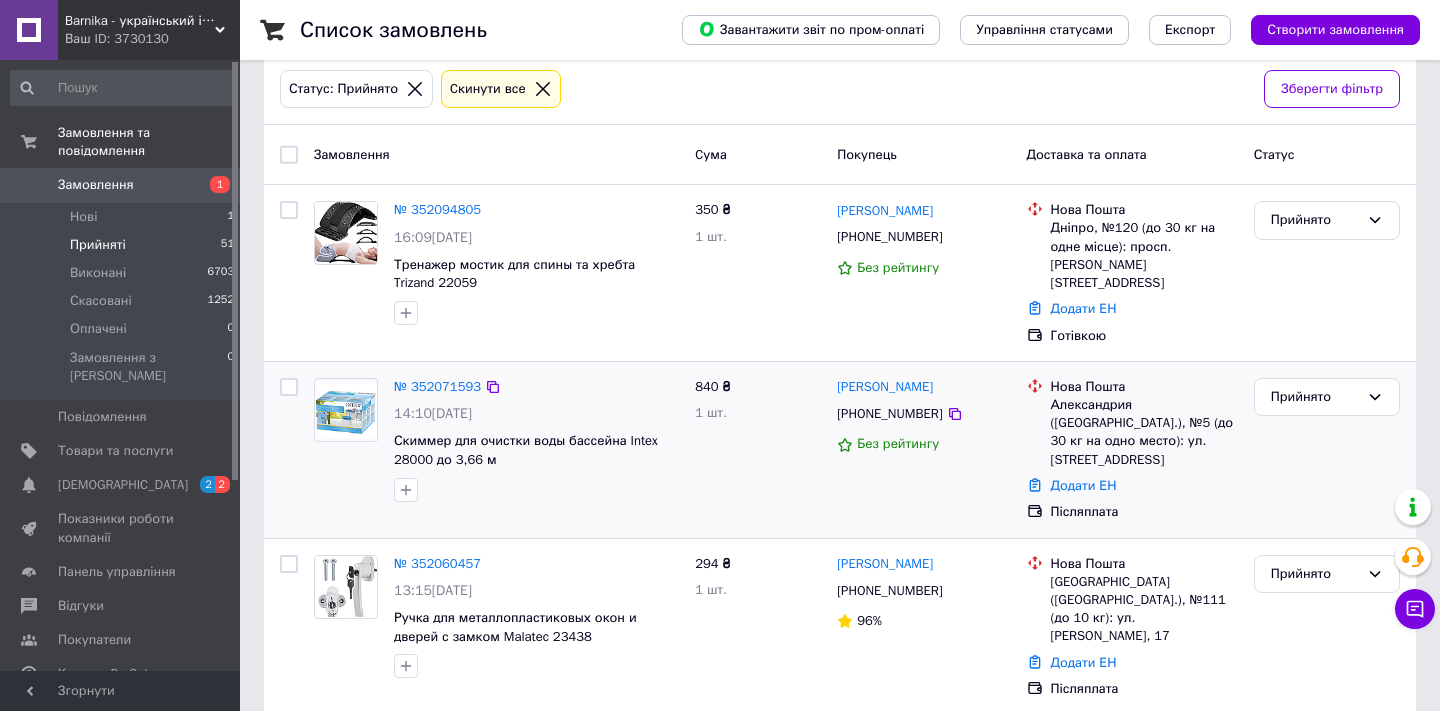 scroll, scrollTop: 0, scrollLeft: 0, axis: both 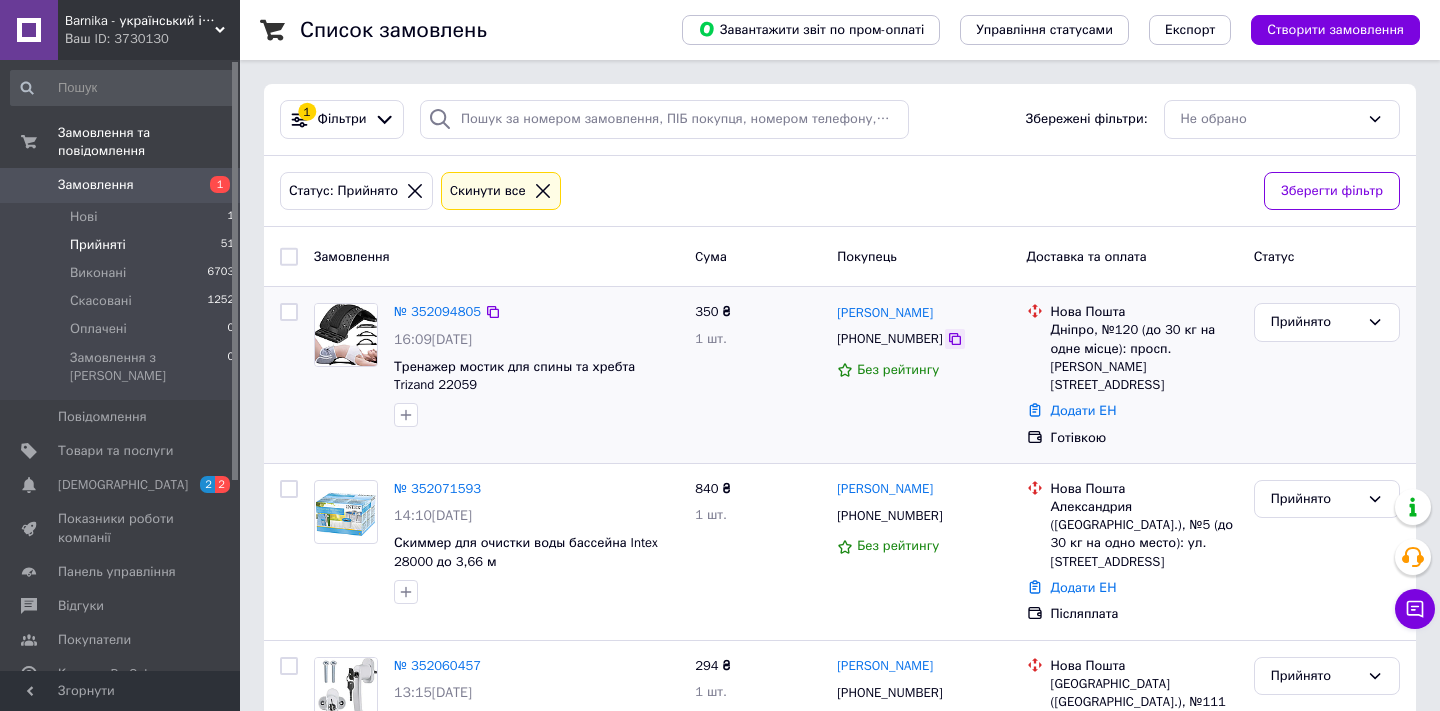 click 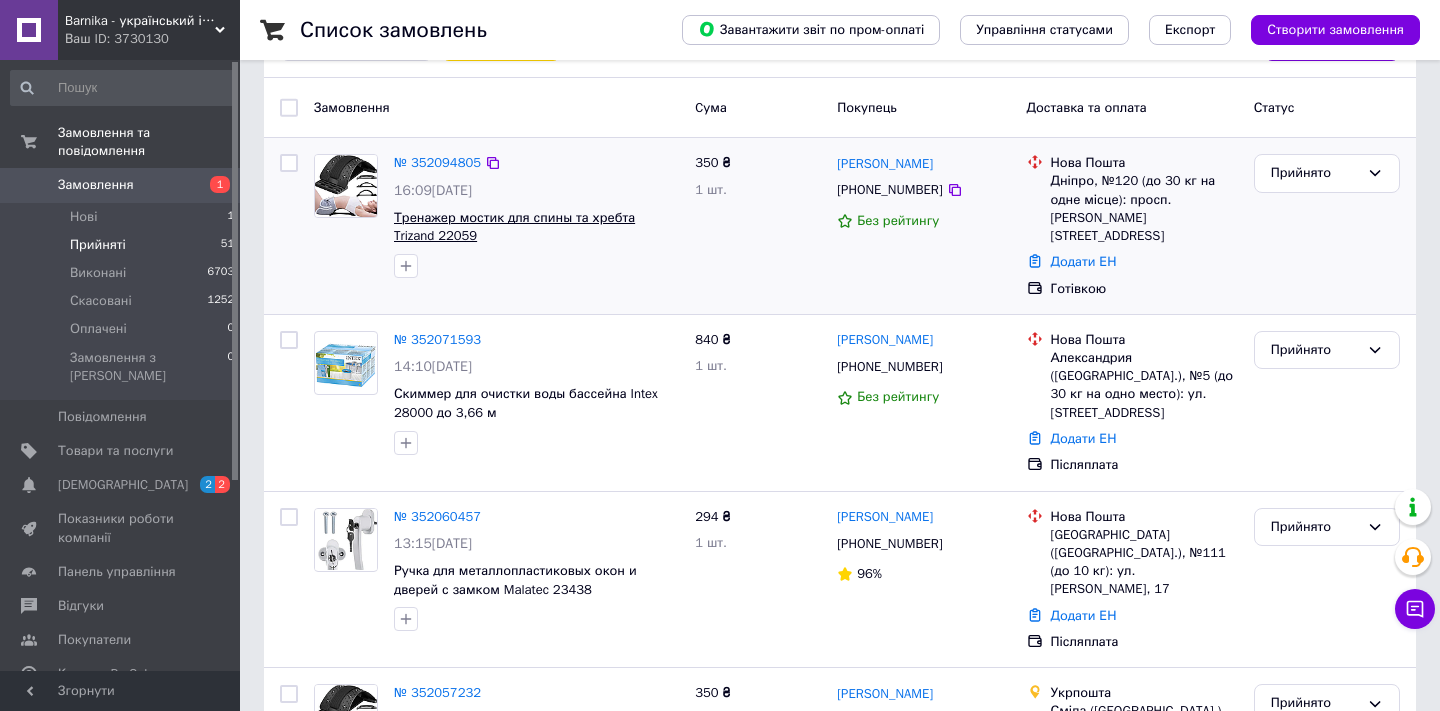 scroll, scrollTop: 154, scrollLeft: 0, axis: vertical 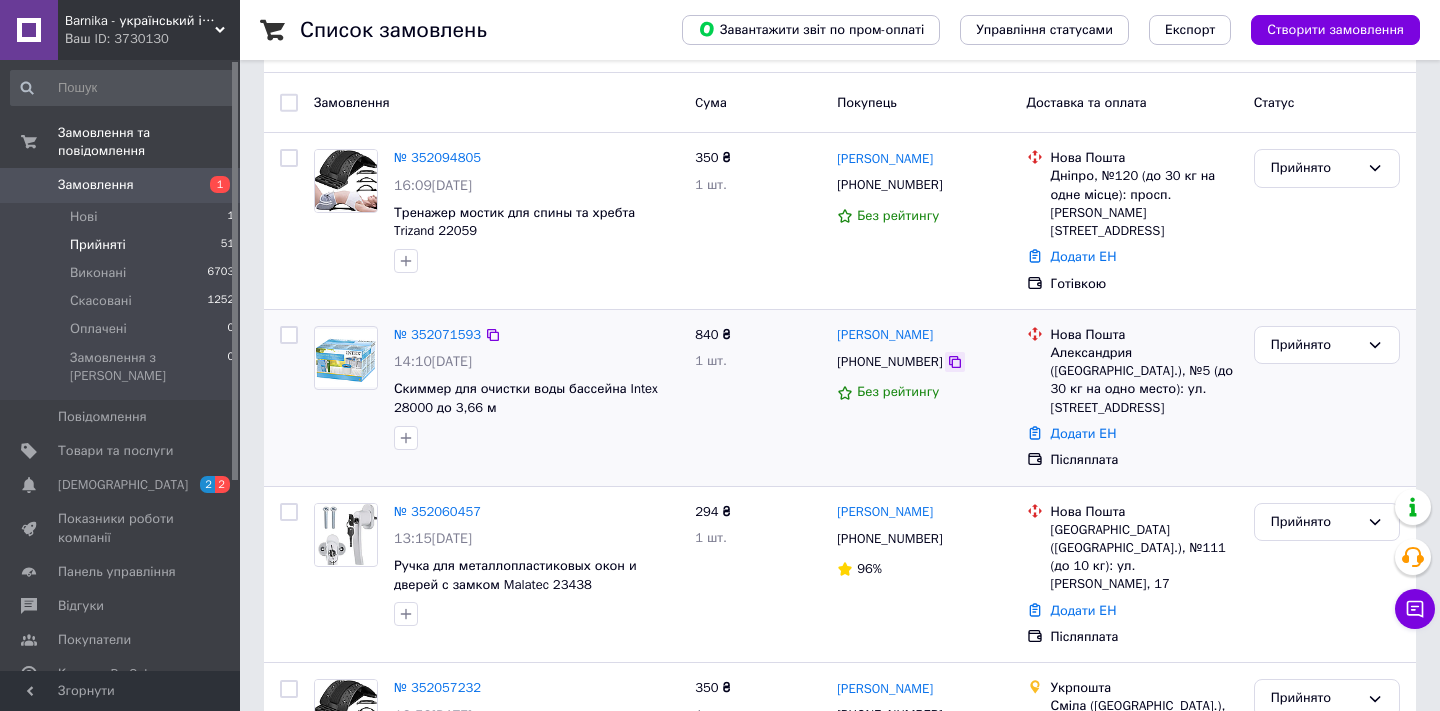 click at bounding box center [955, 362] 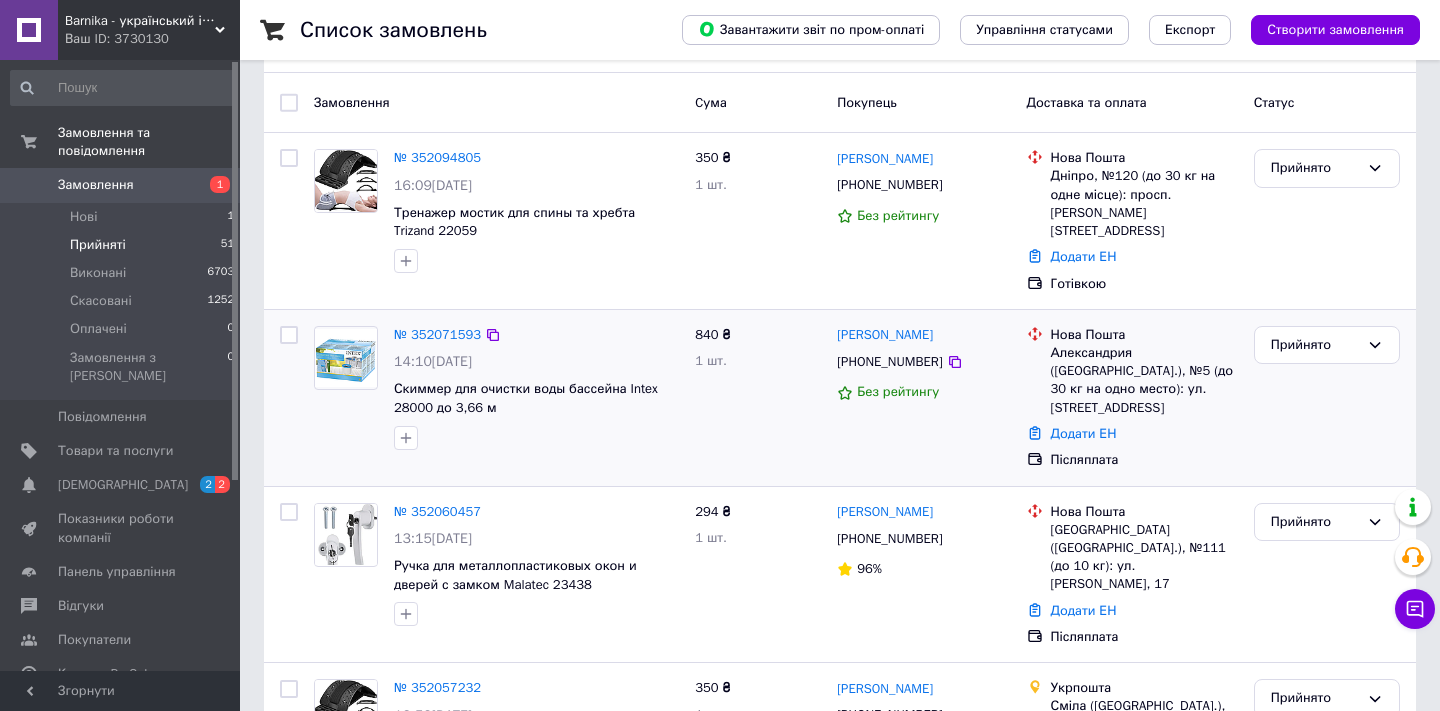 click at bounding box center (406, 438) 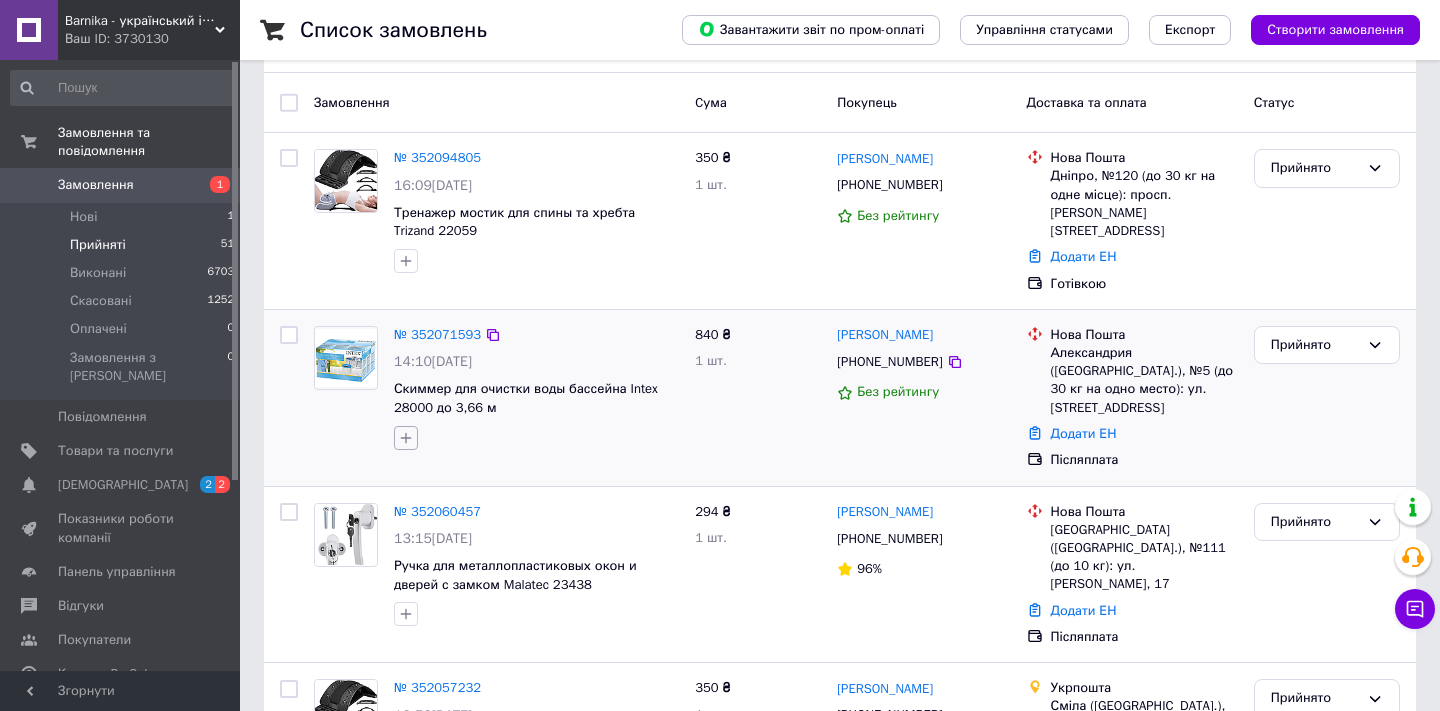 click 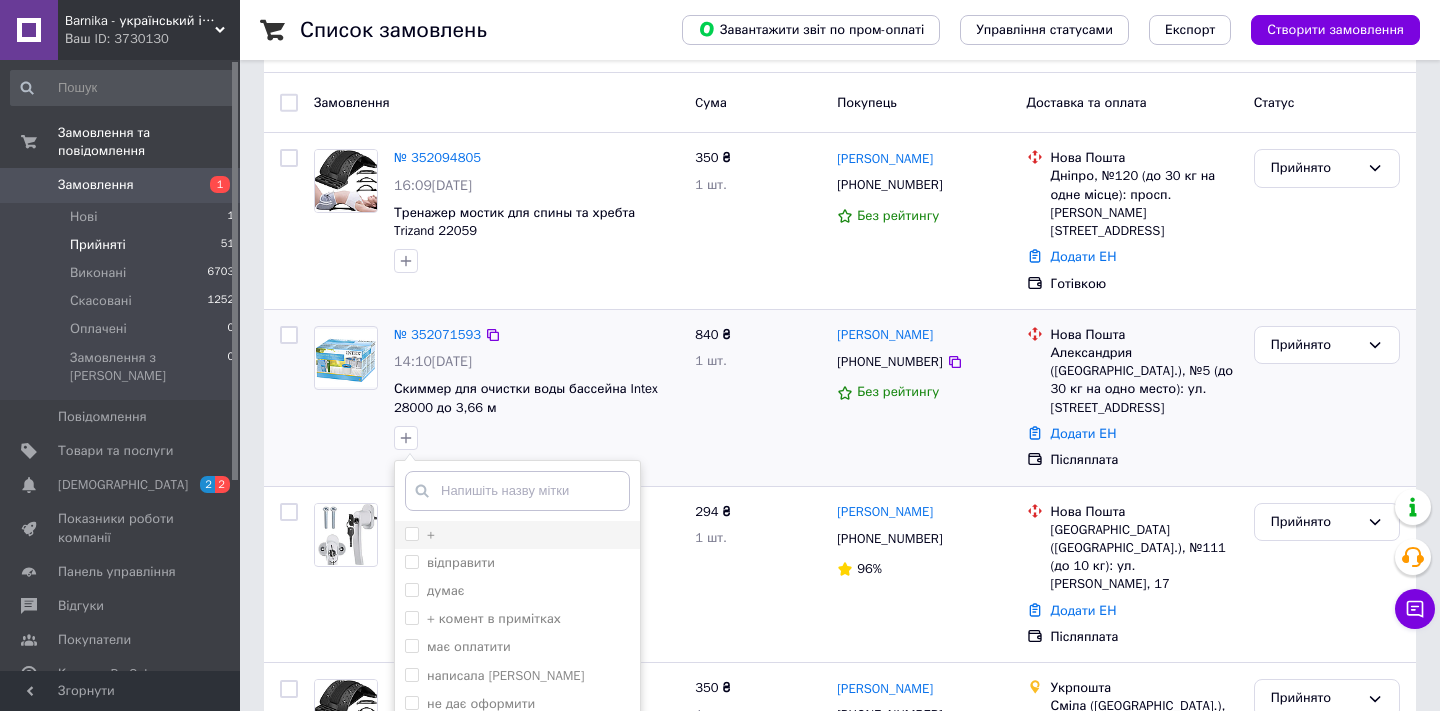 click on "+" at bounding box center [517, 535] 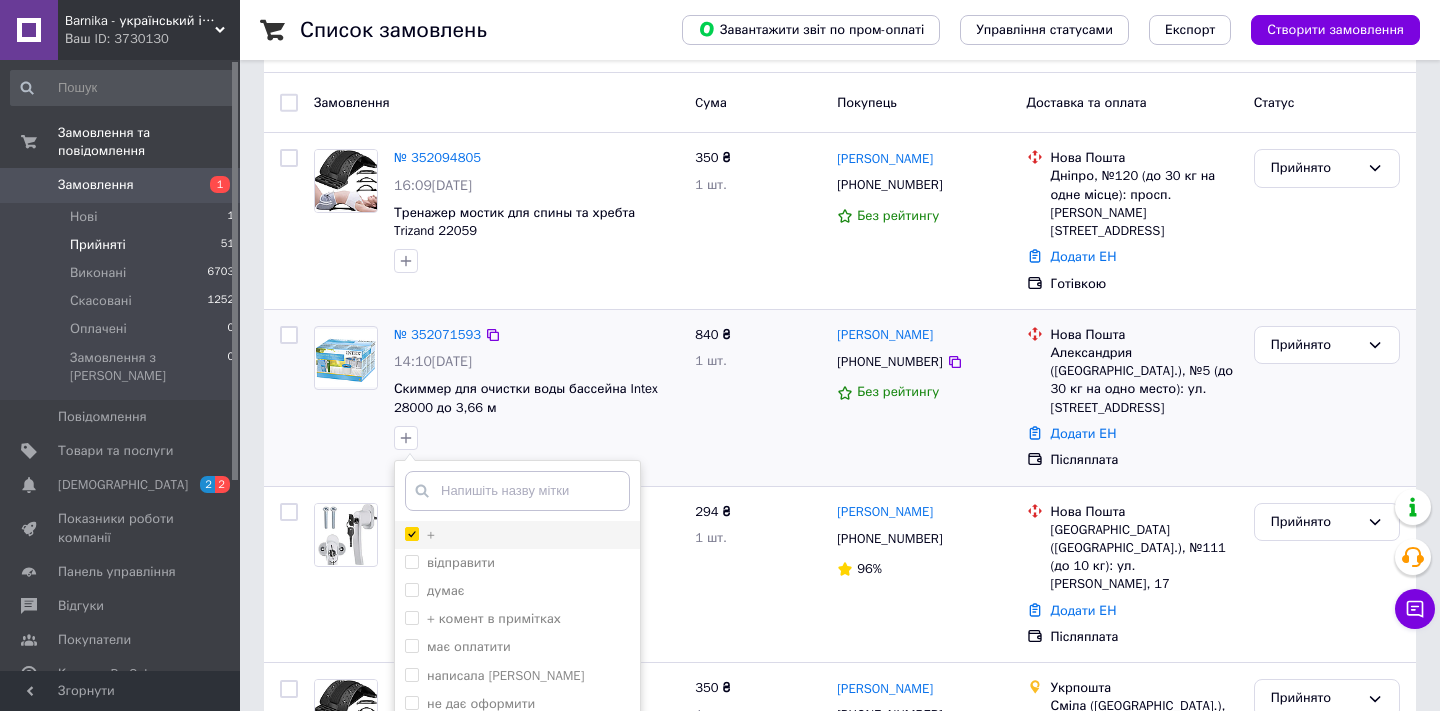 checkbox on "true" 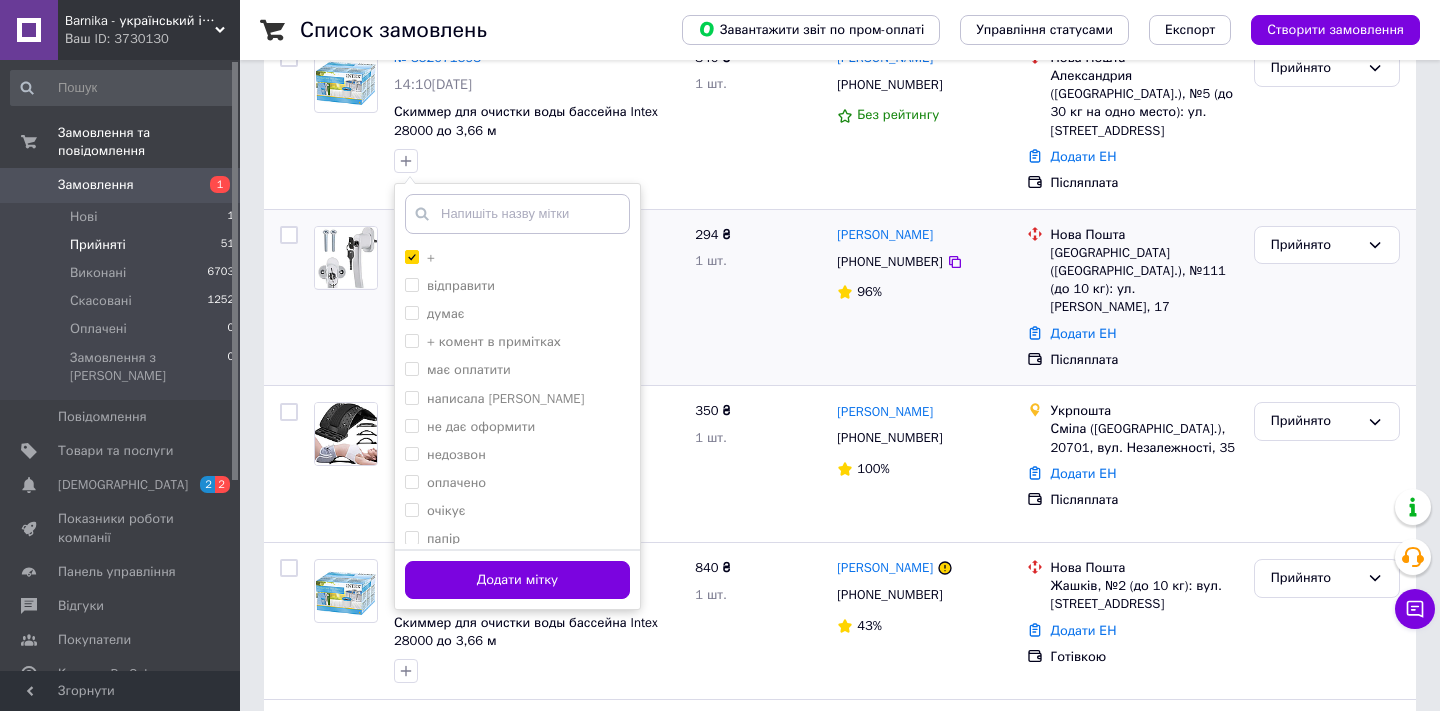 scroll, scrollTop: 486, scrollLeft: 0, axis: vertical 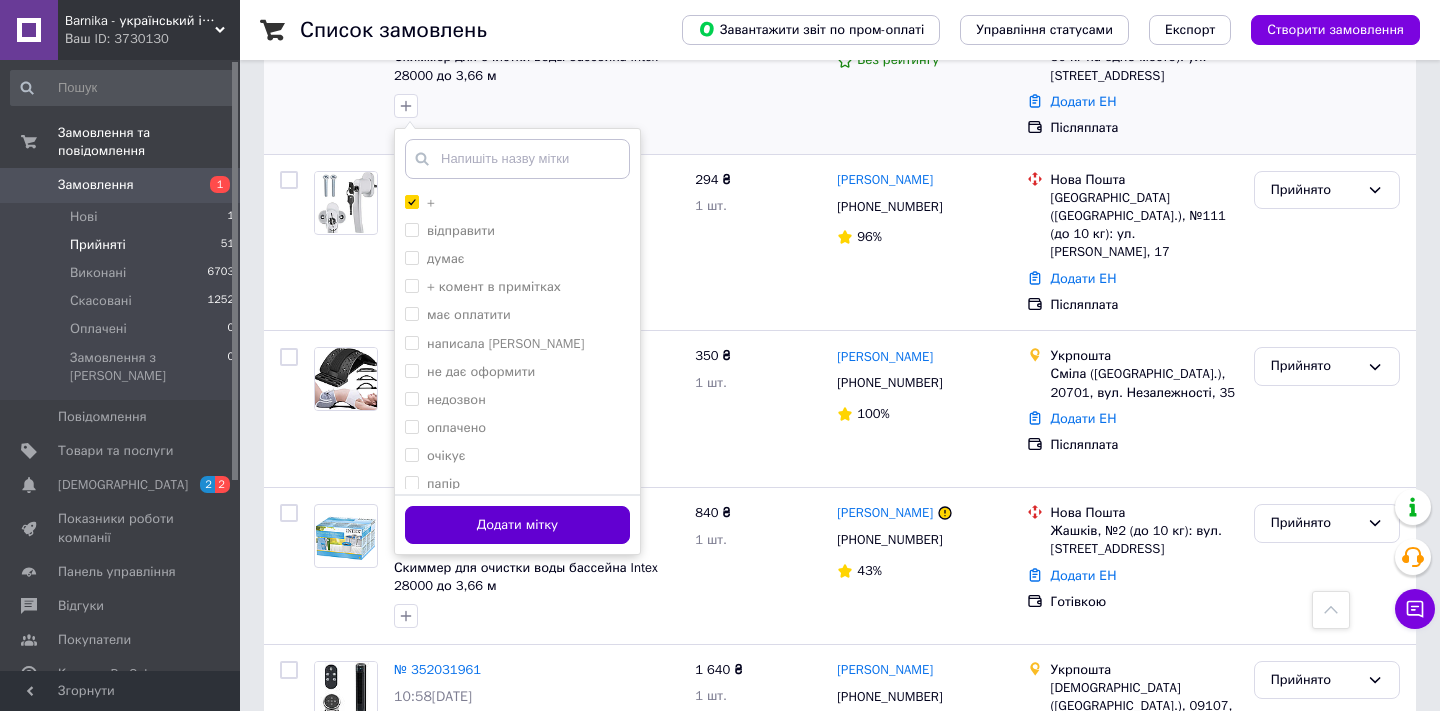 click on "Додати мітку" at bounding box center [517, 525] 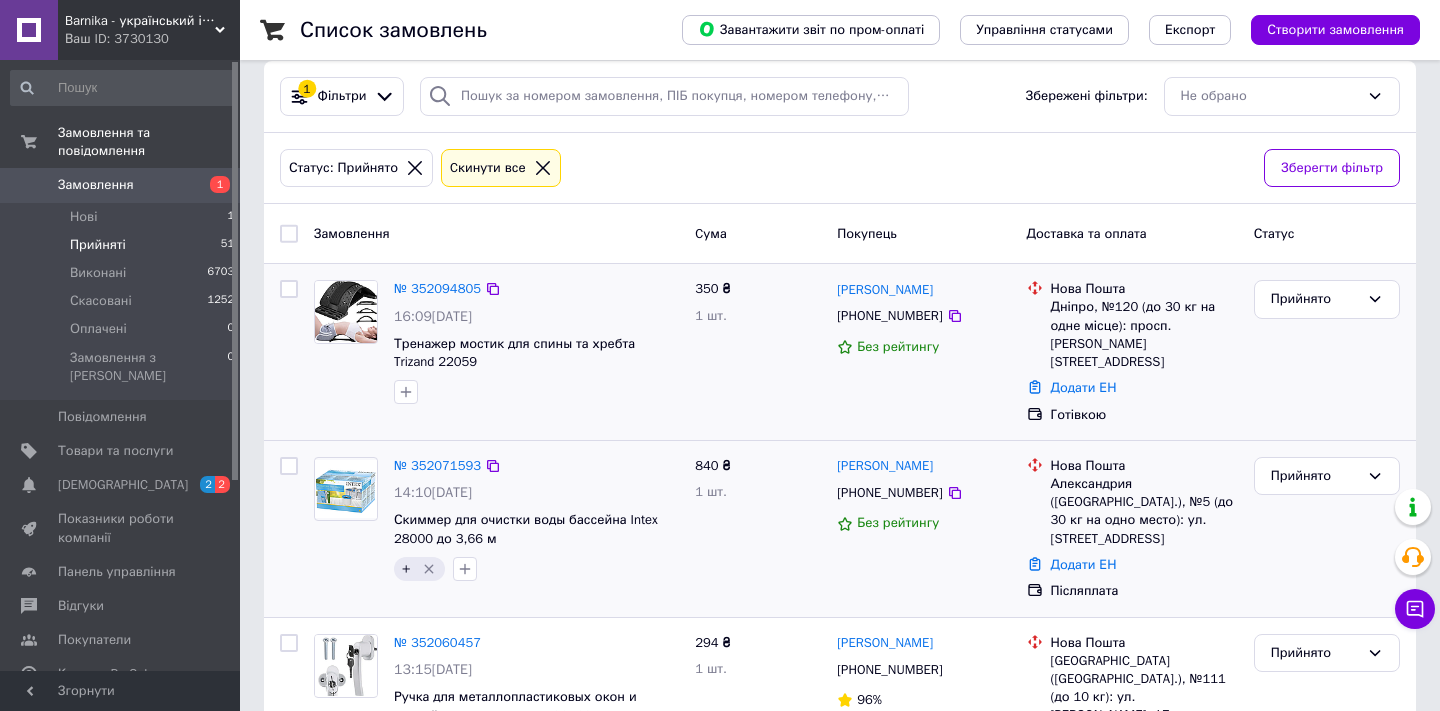 scroll, scrollTop: 0, scrollLeft: 0, axis: both 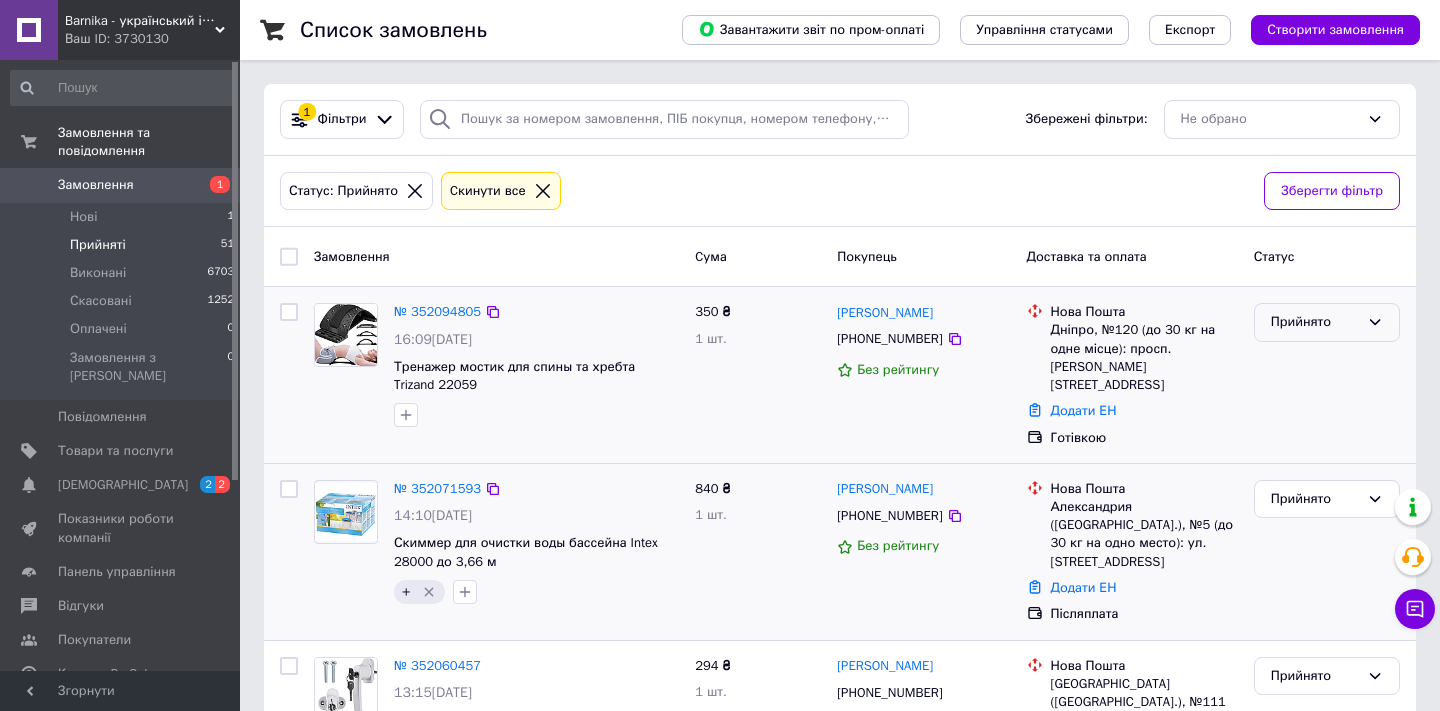 click on "Прийнято" at bounding box center [1327, 322] 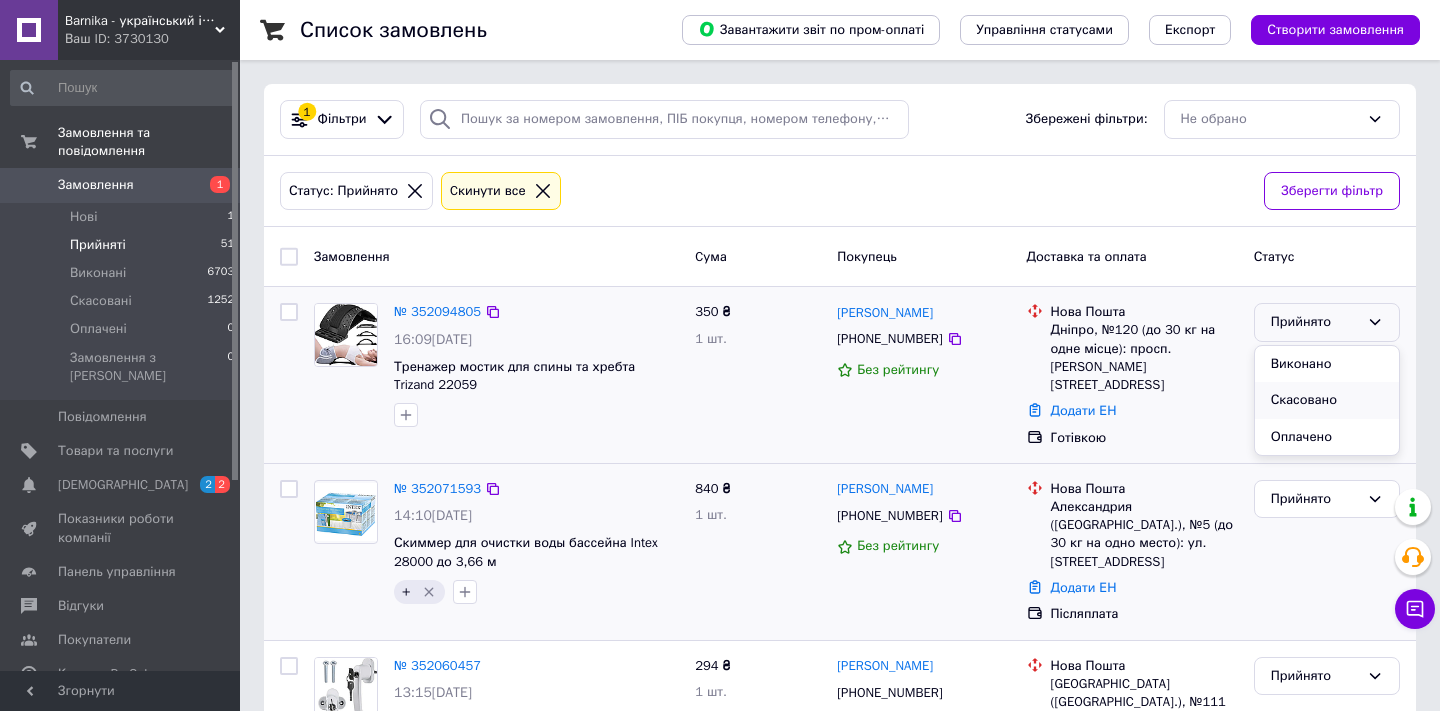 click on "Скасовано" at bounding box center [1327, 400] 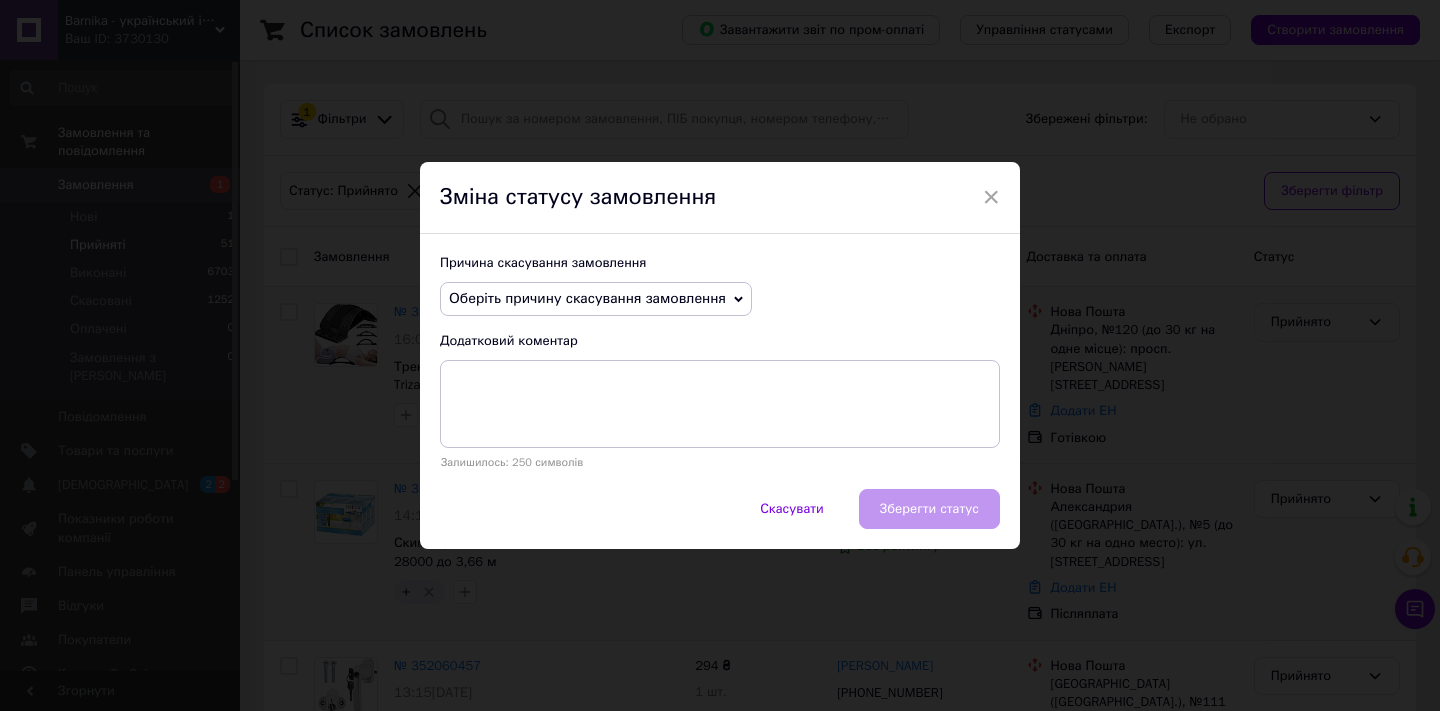 click on "Оберіть причину скасування замовлення" at bounding box center [587, 298] 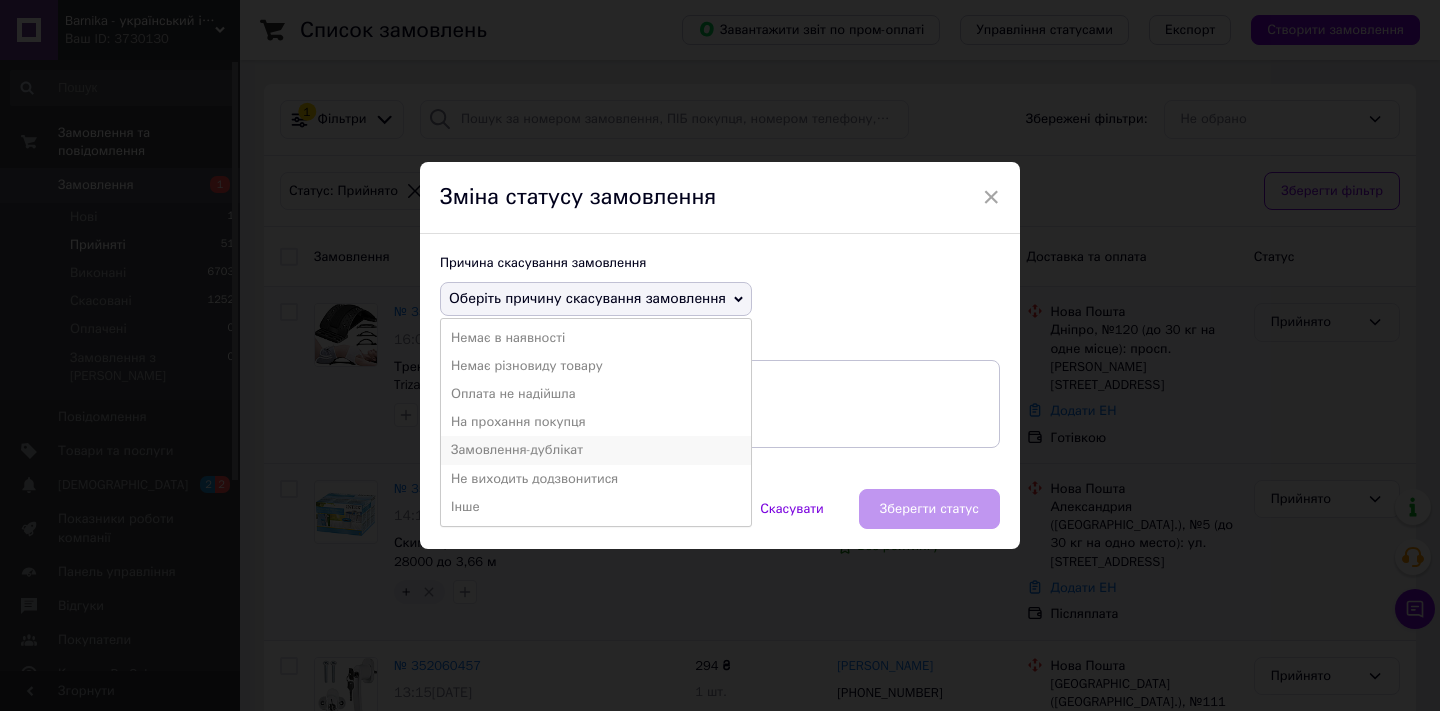 click on "Замовлення-дублікат" at bounding box center [596, 450] 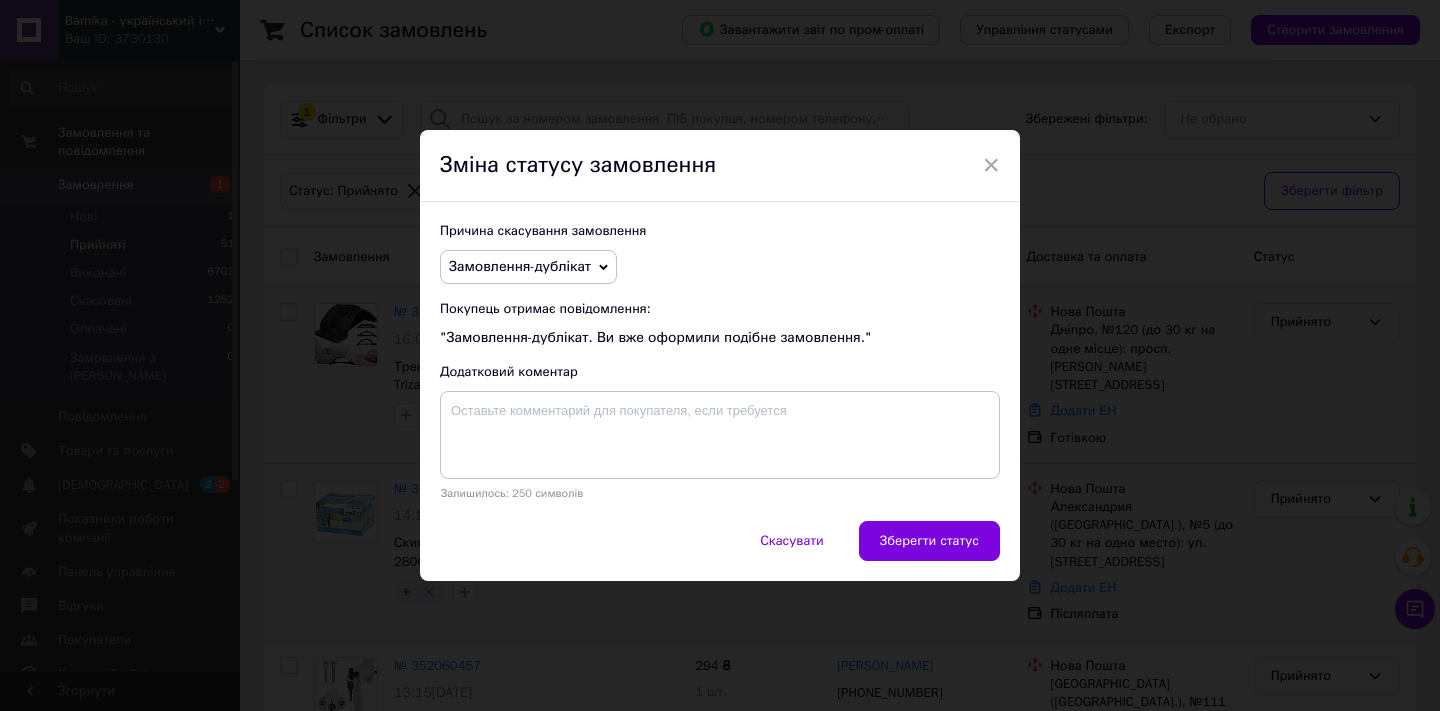 click on "Зберегти статус" at bounding box center [929, 541] 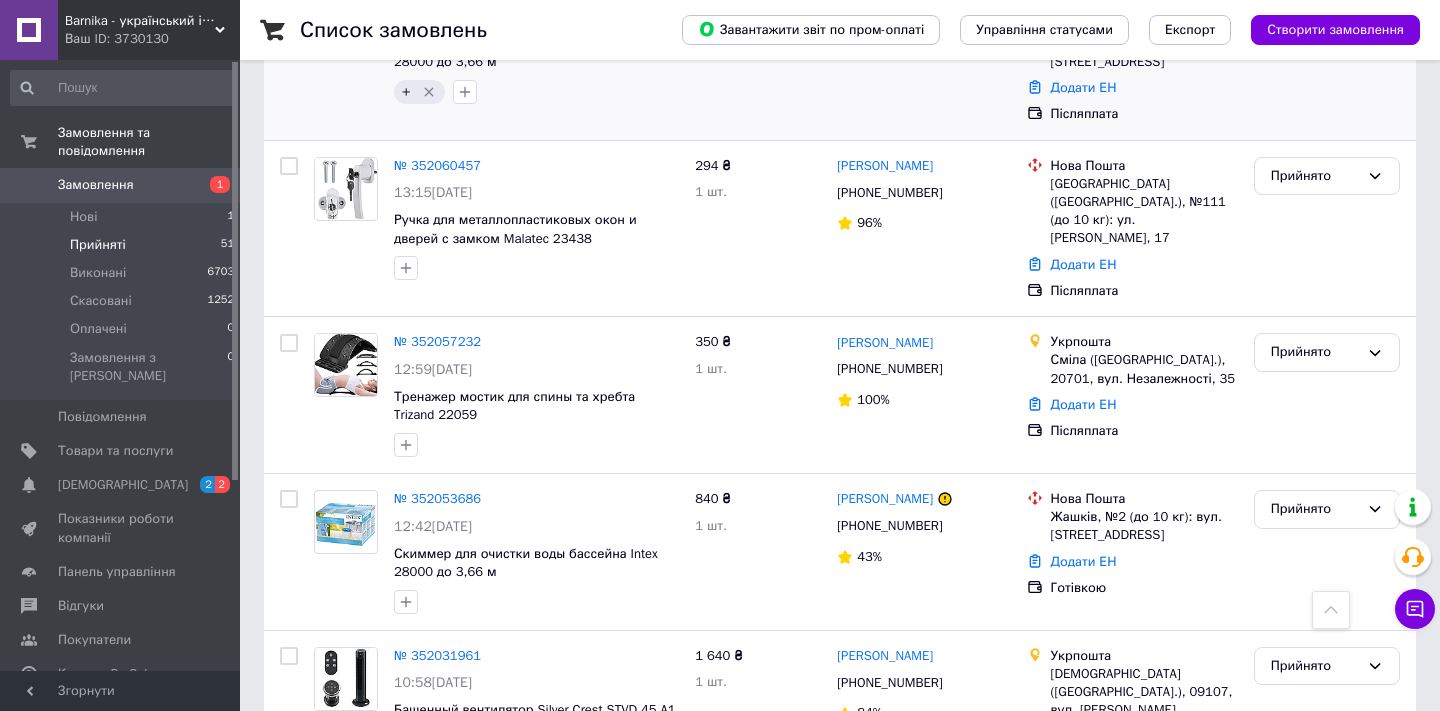scroll, scrollTop: 502, scrollLeft: 0, axis: vertical 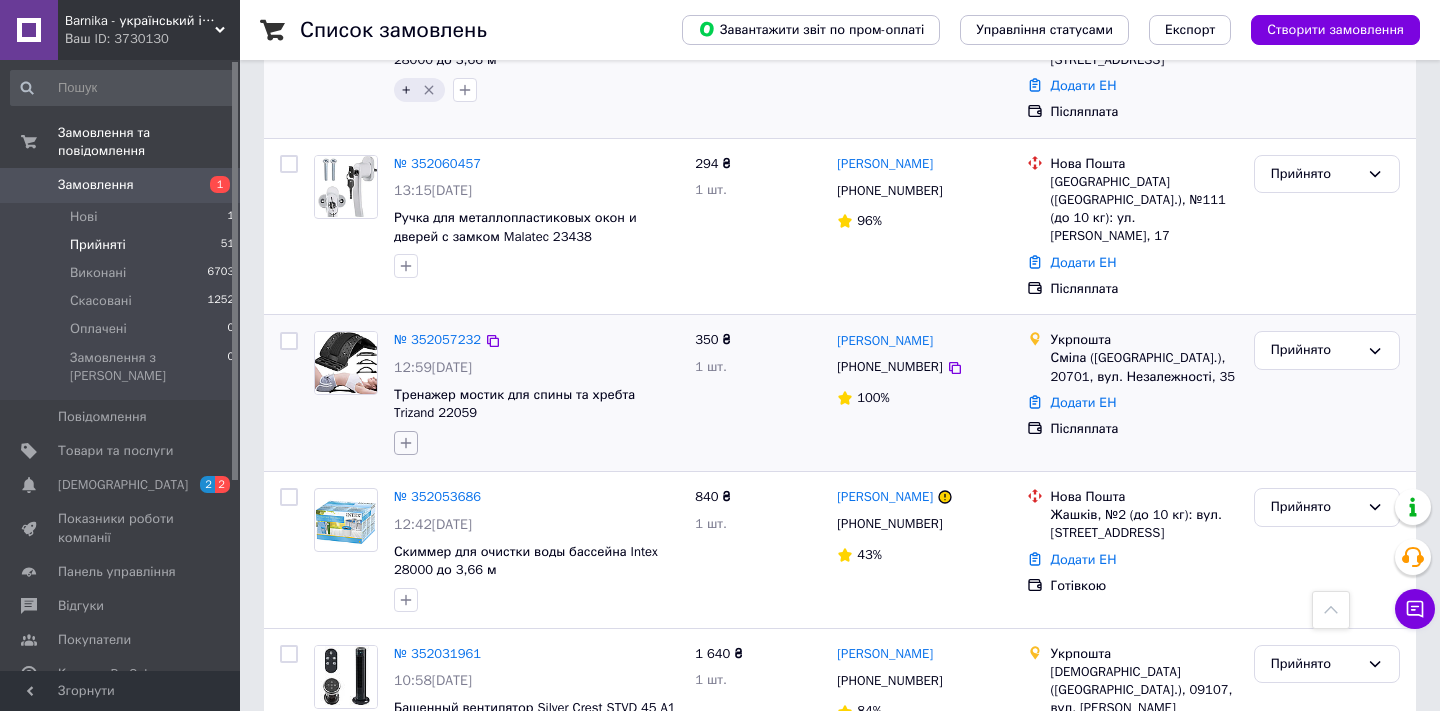 click 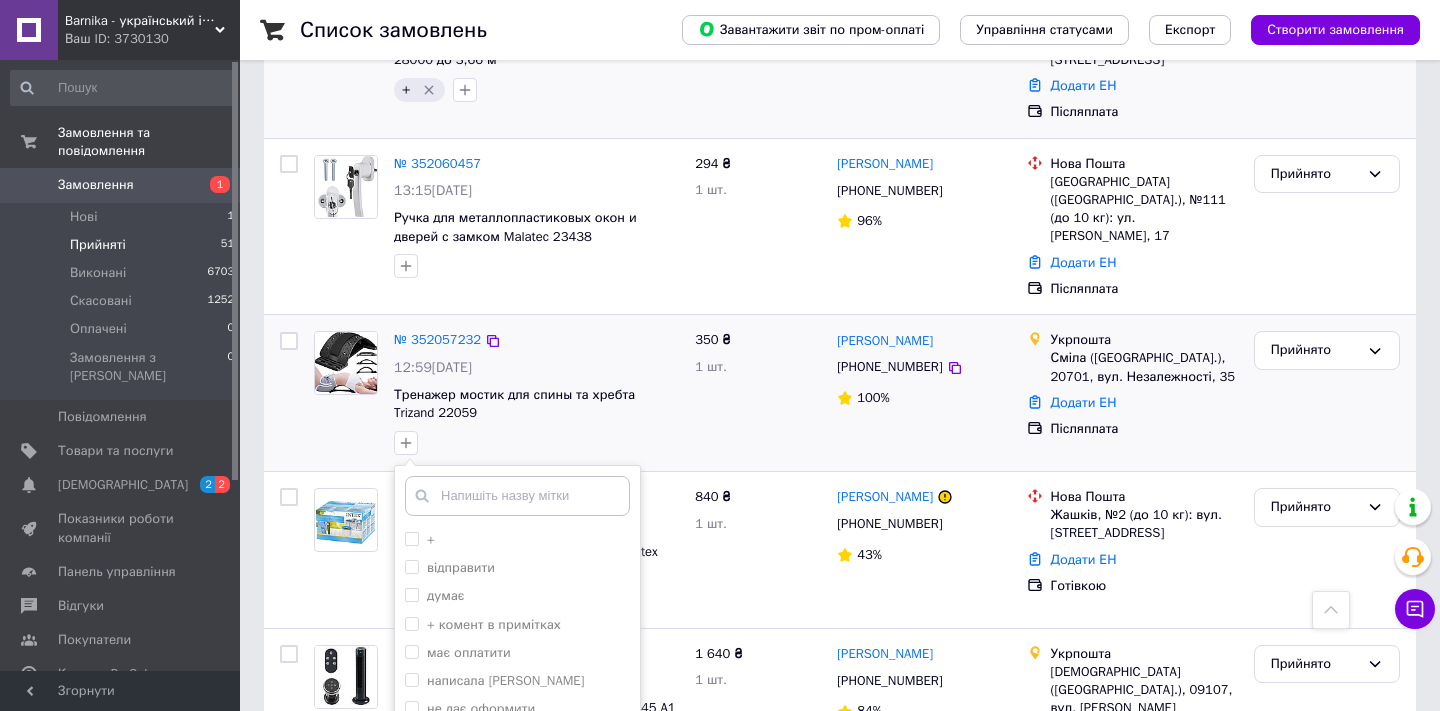 click on "недозвон" at bounding box center (456, 736) 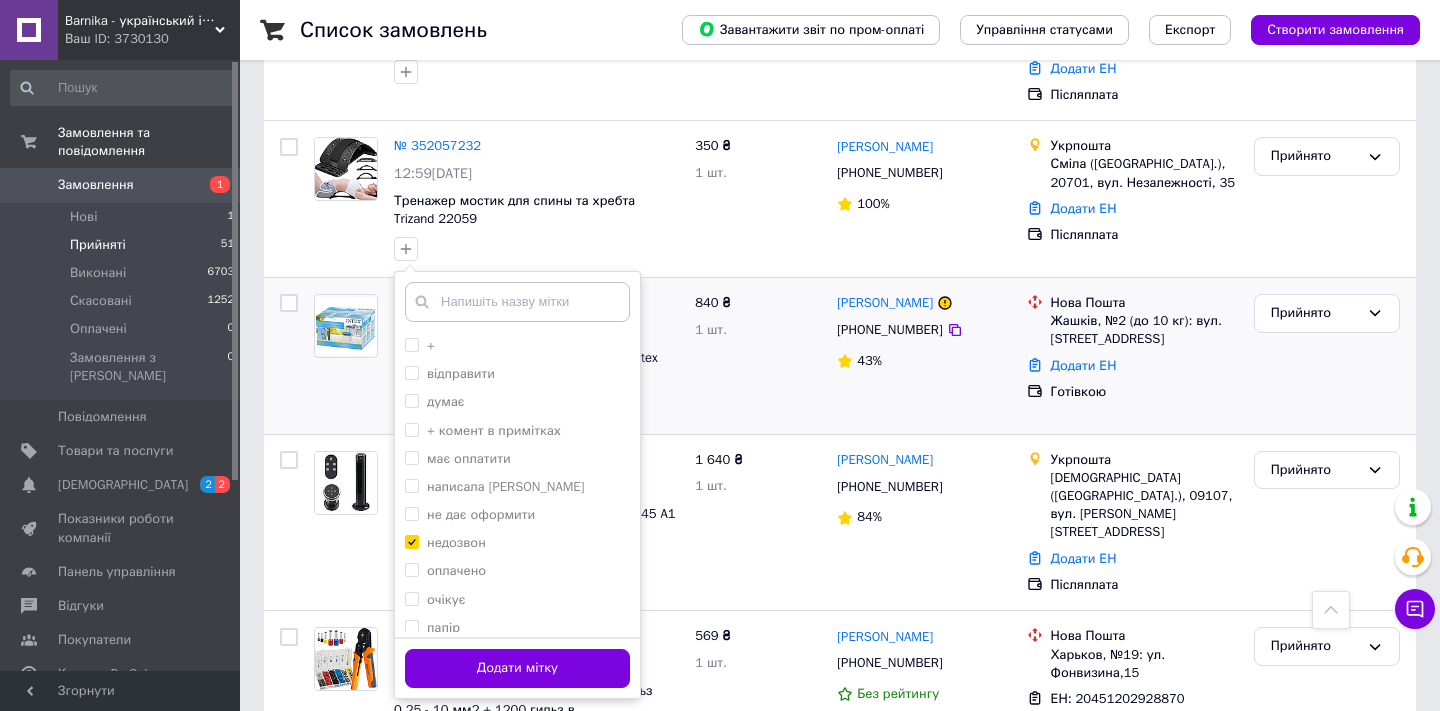 scroll, scrollTop: 704, scrollLeft: 0, axis: vertical 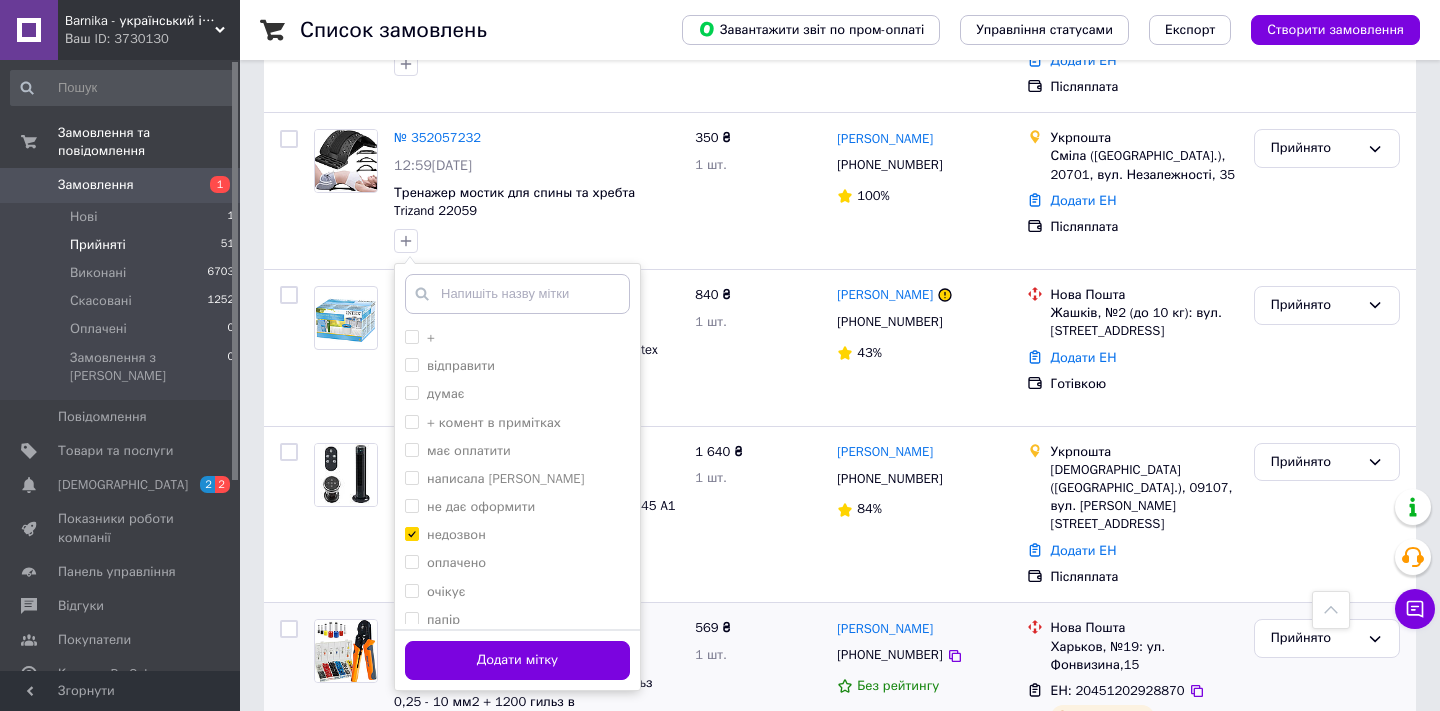 click on "Додати мітку" at bounding box center (517, 660) 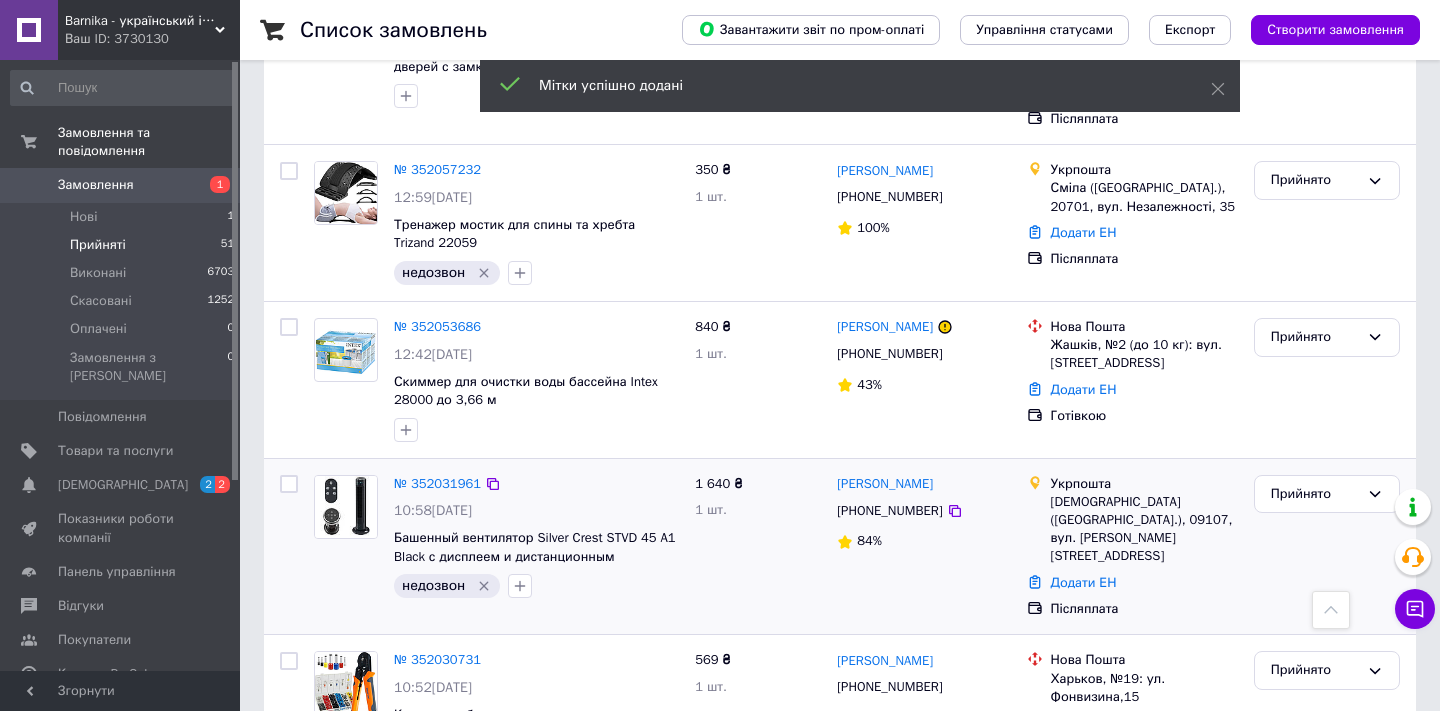 scroll, scrollTop: 671, scrollLeft: 0, axis: vertical 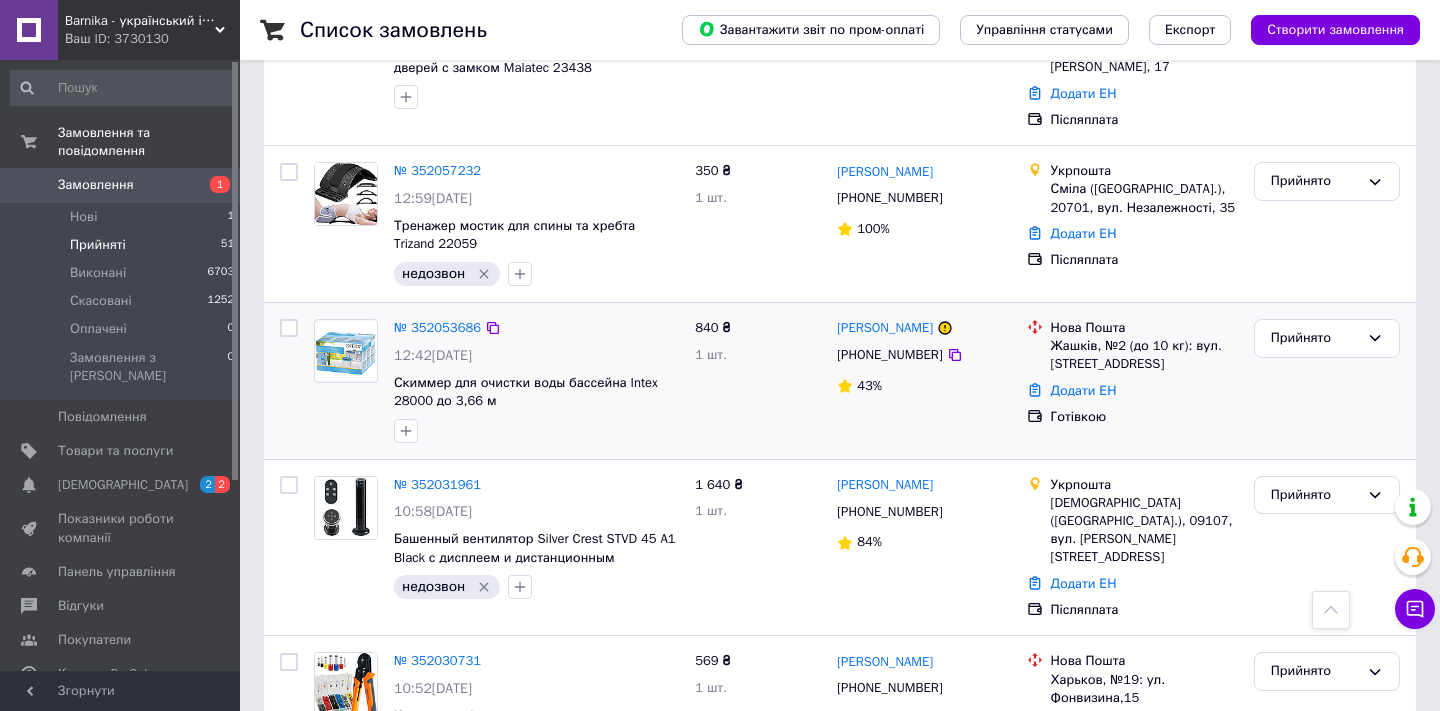 click on "№ 352053686 12:42, 10.07.2025 Скиммер для очистки воды бассейна Intex 28000 до 3,66 м" at bounding box center (536, 381) 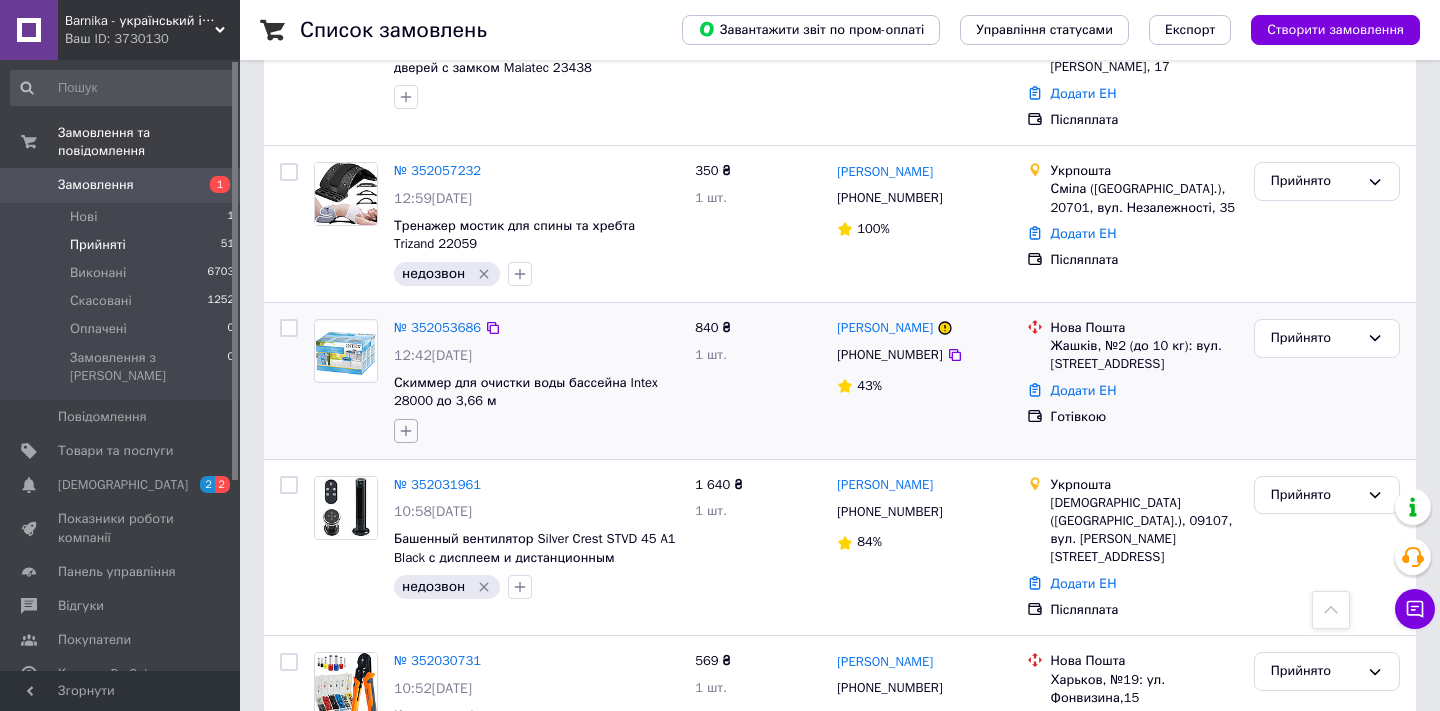 click at bounding box center (406, 431) 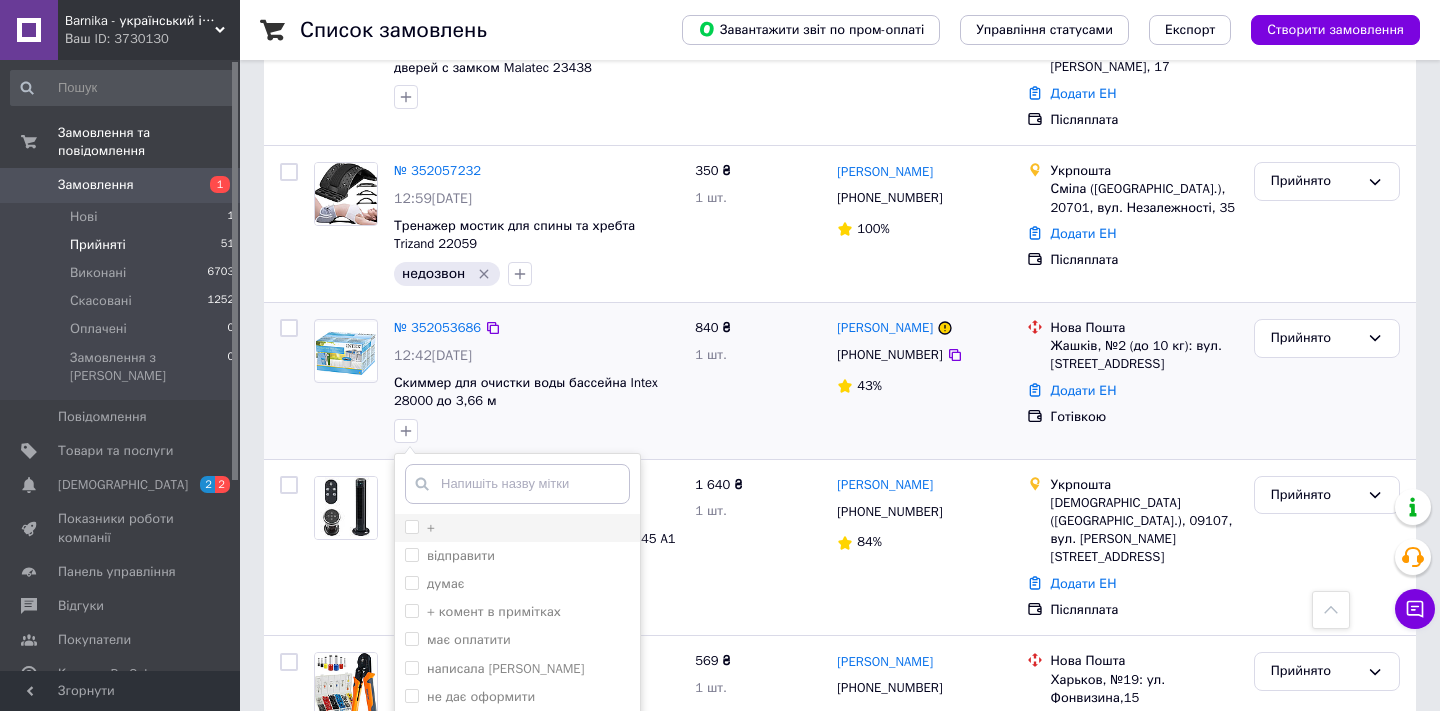 click on "+" at bounding box center [517, 528] 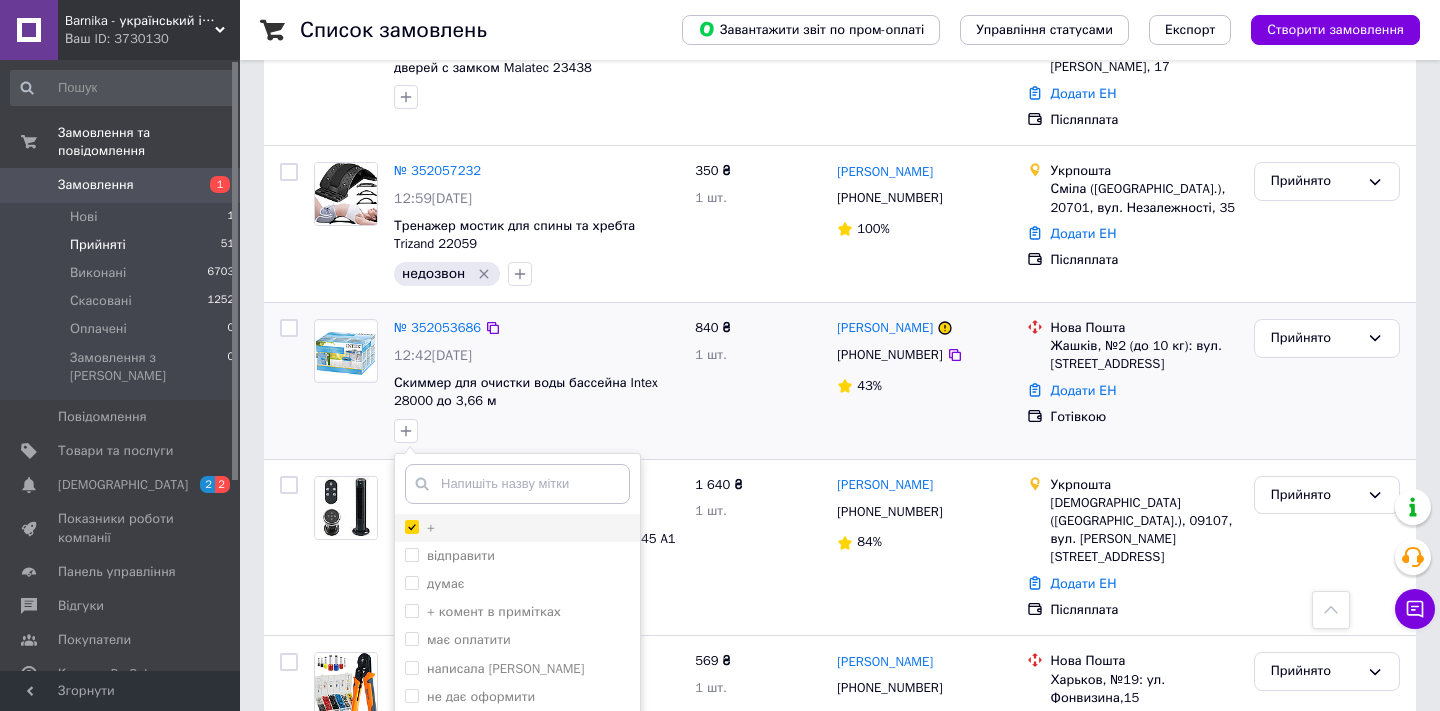 checkbox on "true" 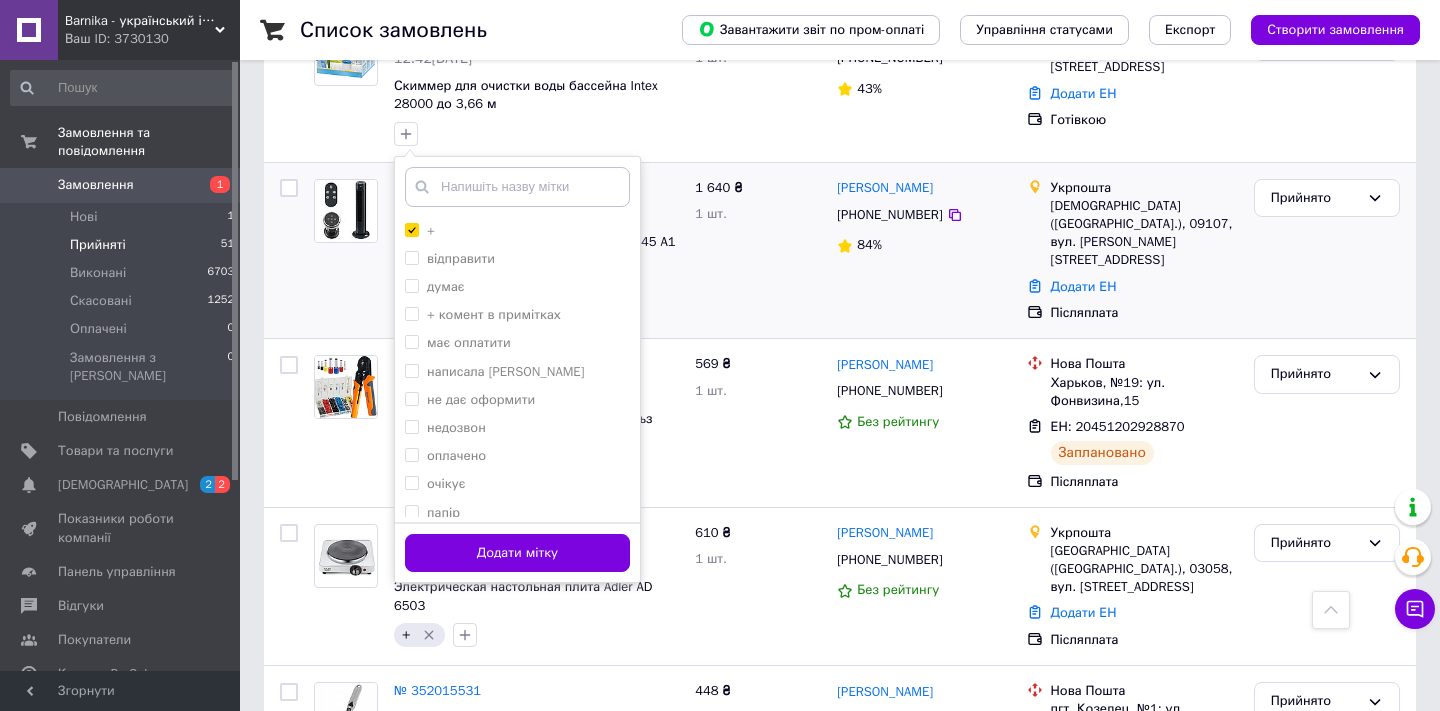 scroll, scrollTop: 969, scrollLeft: 0, axis: vertical 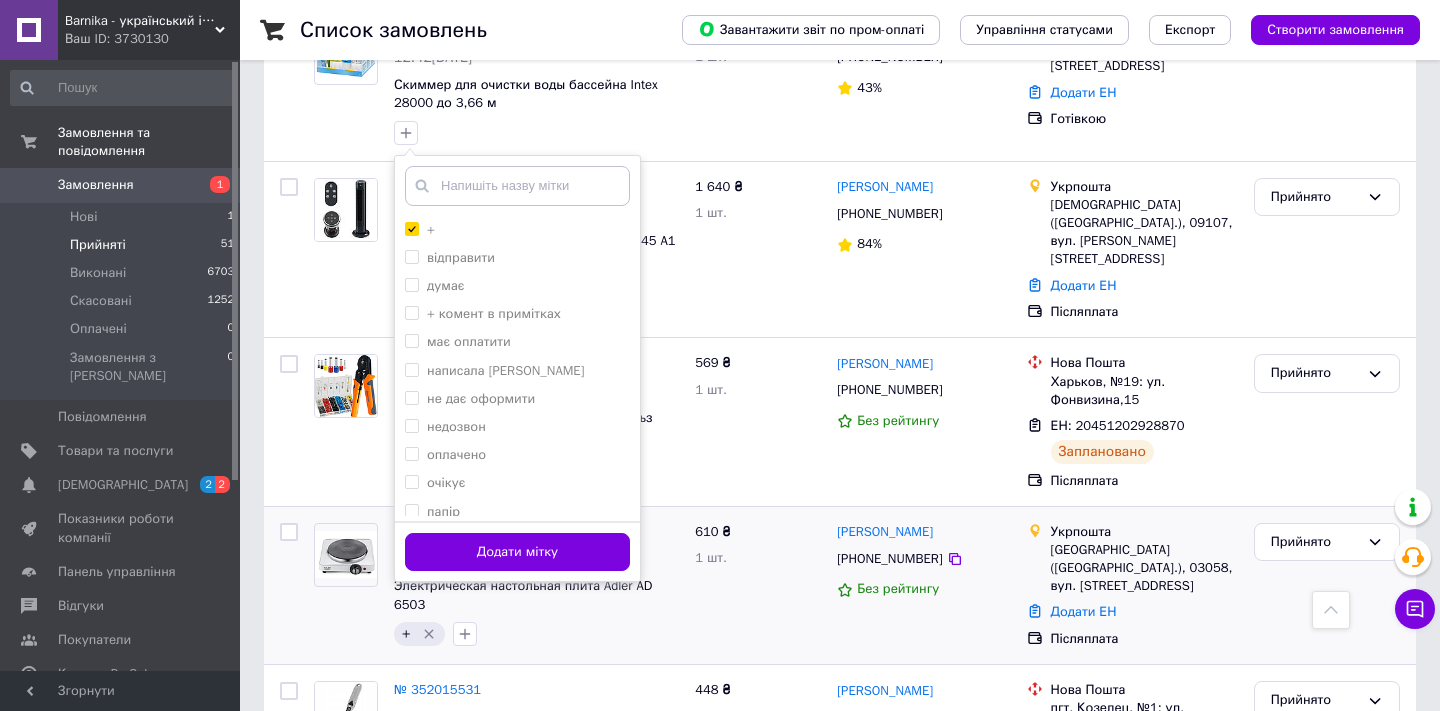click on "Додати мітку" at bounding box center (517, 552) 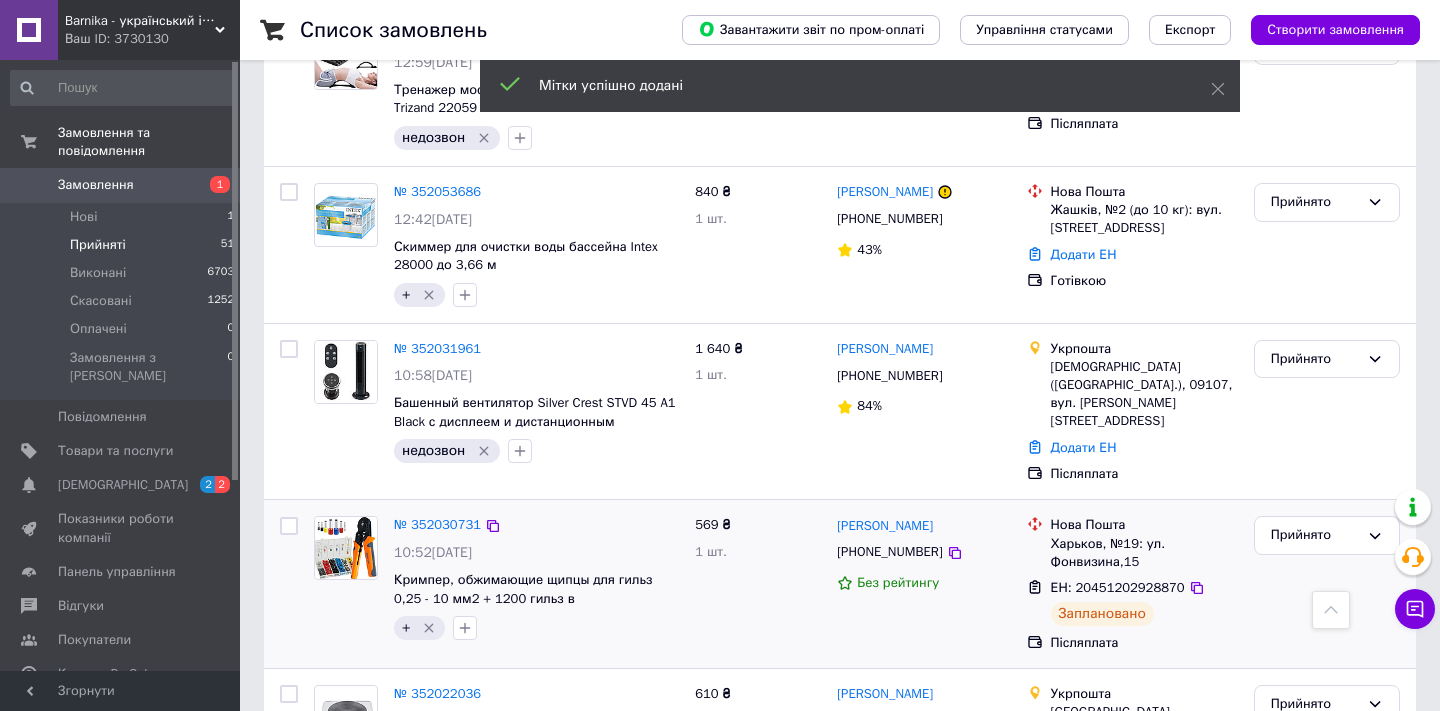 scroll, scrollTop: 788, scrollLeft: 0, axis: vertical 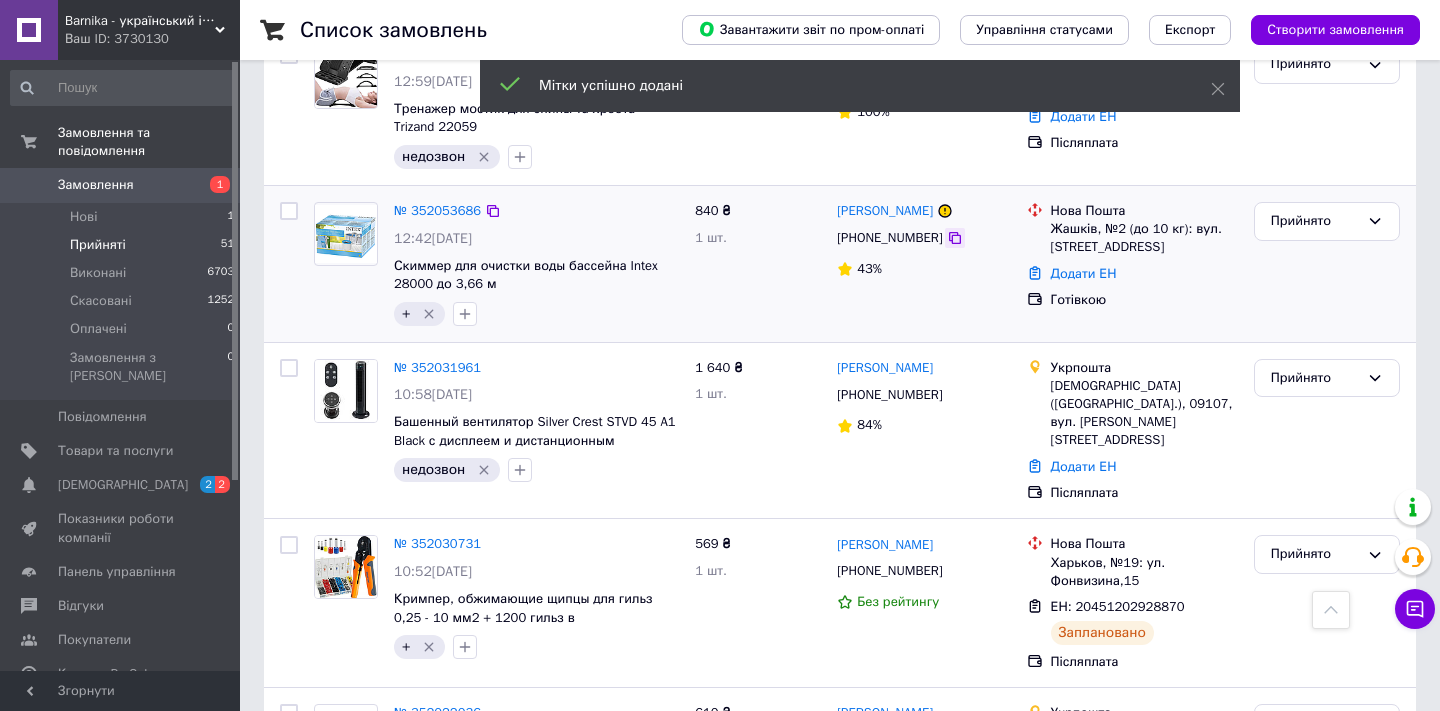 click 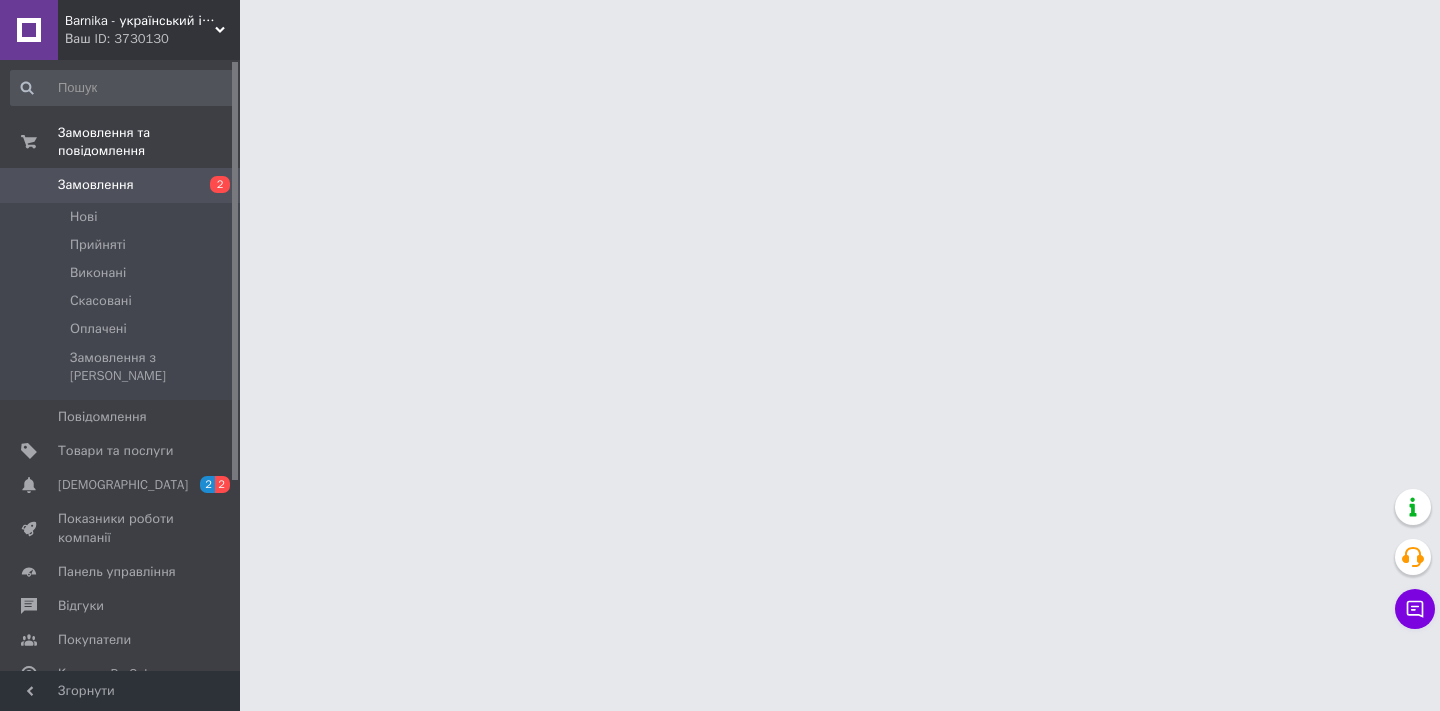 scroll, scrollTop: 0, scrollLeft: 0, axis: both 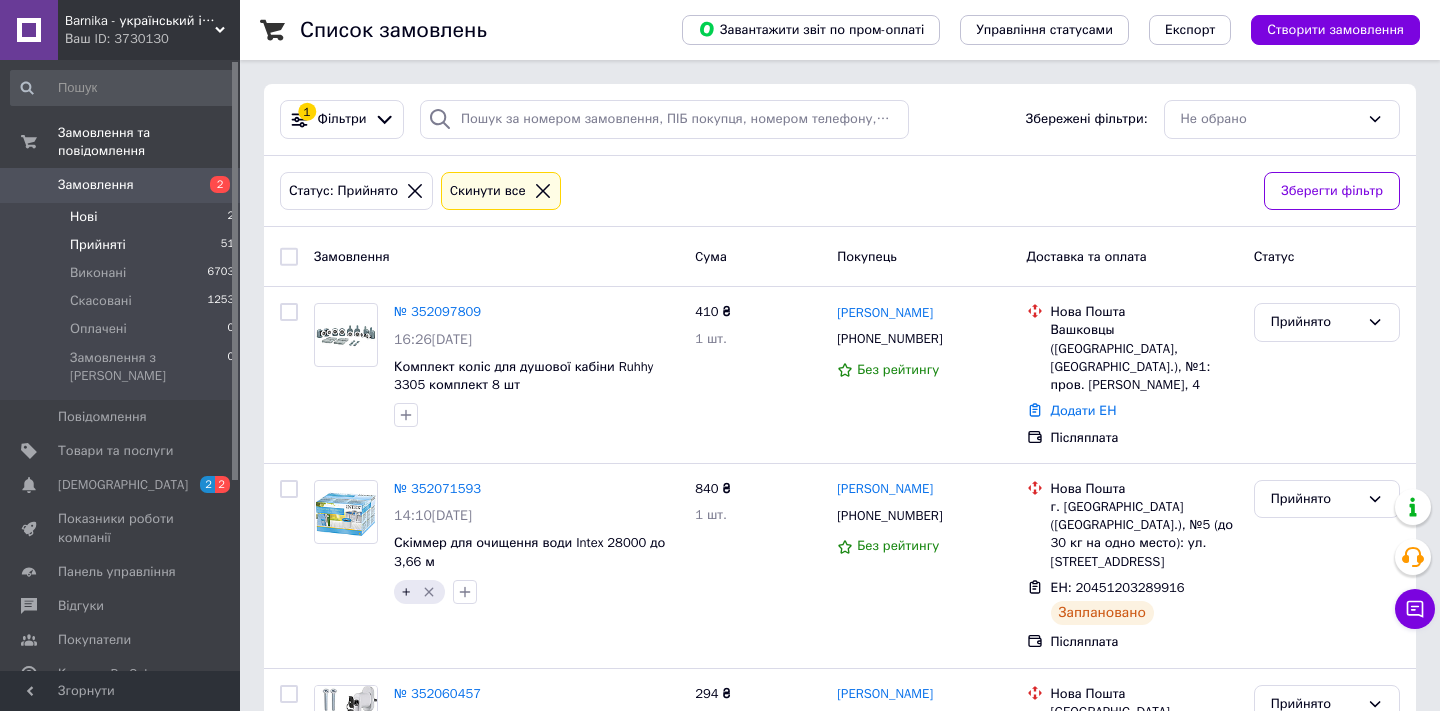 click on "Нові 2" at bounding box center (123, 217) 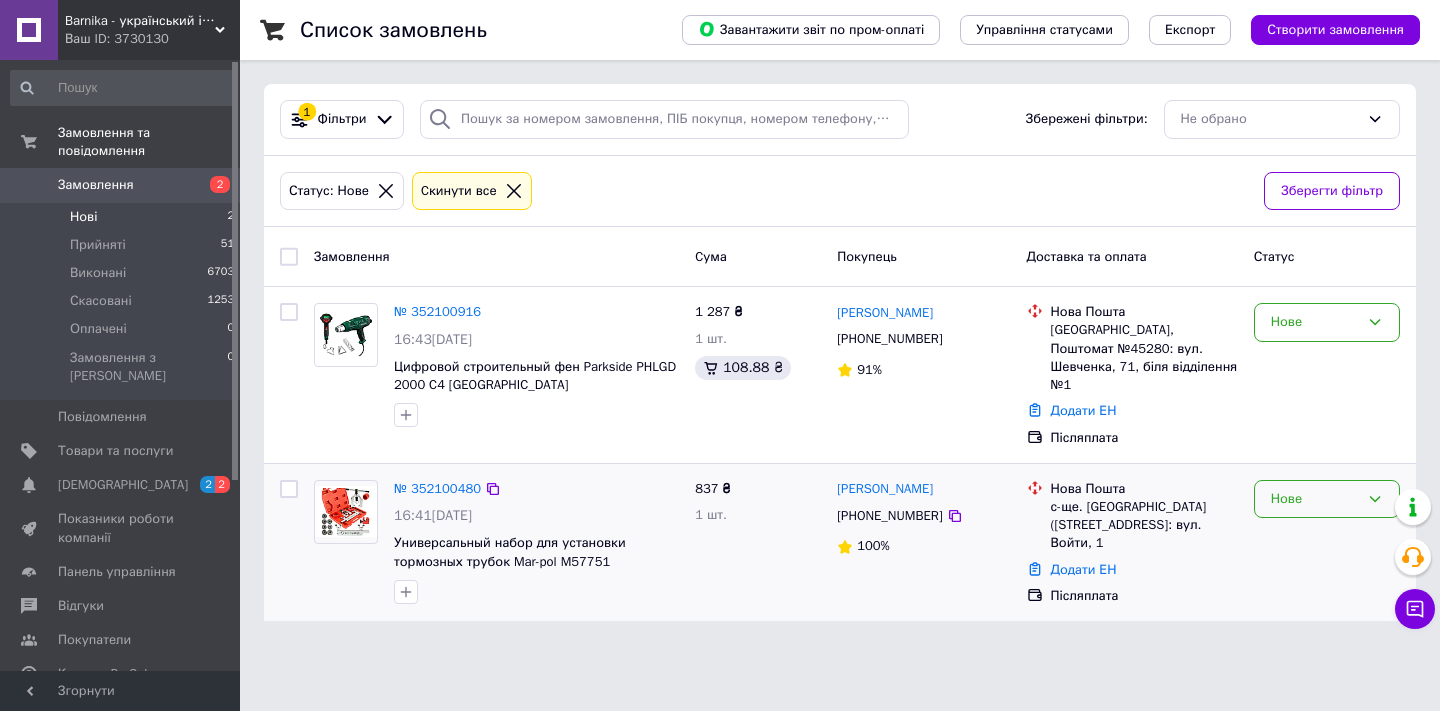 click on "Нове" at bounding box center (1315, 499) 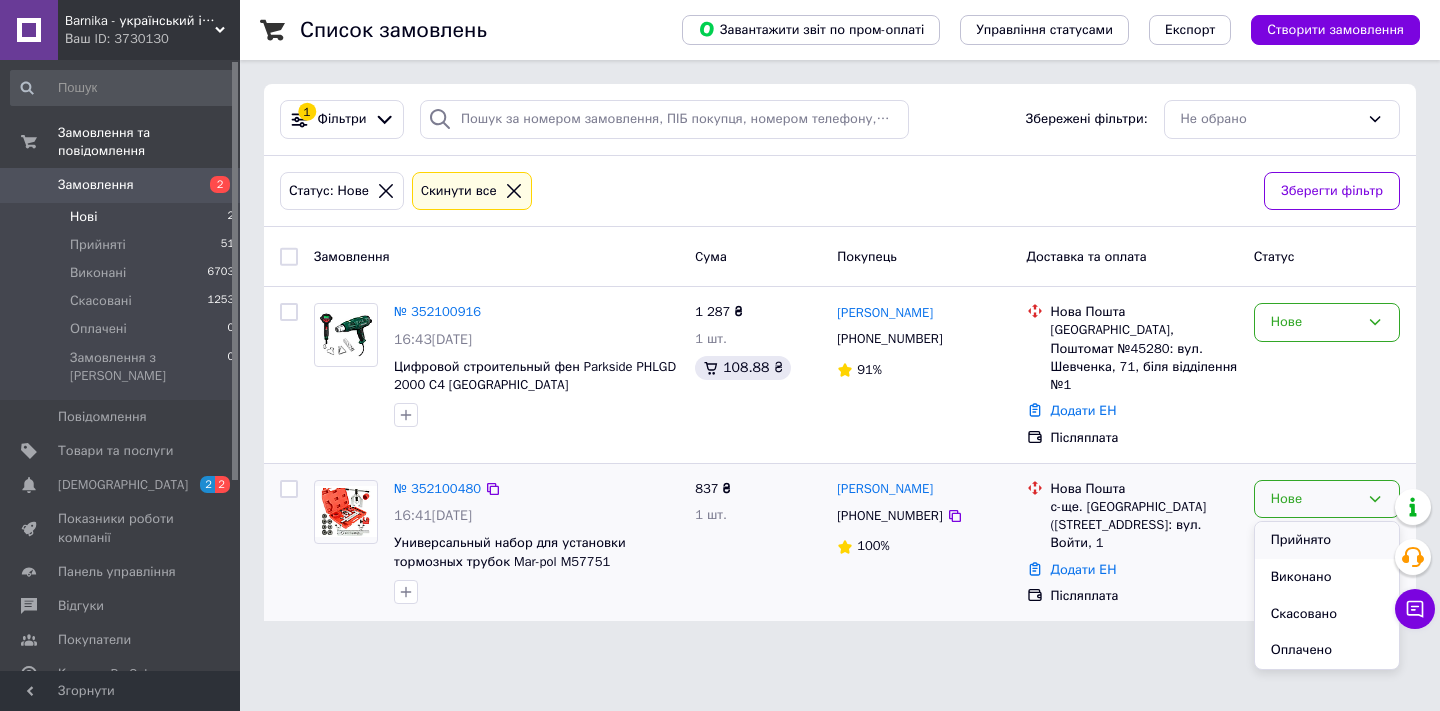 click on "Прийнято" at bounding box center [1327, 540] 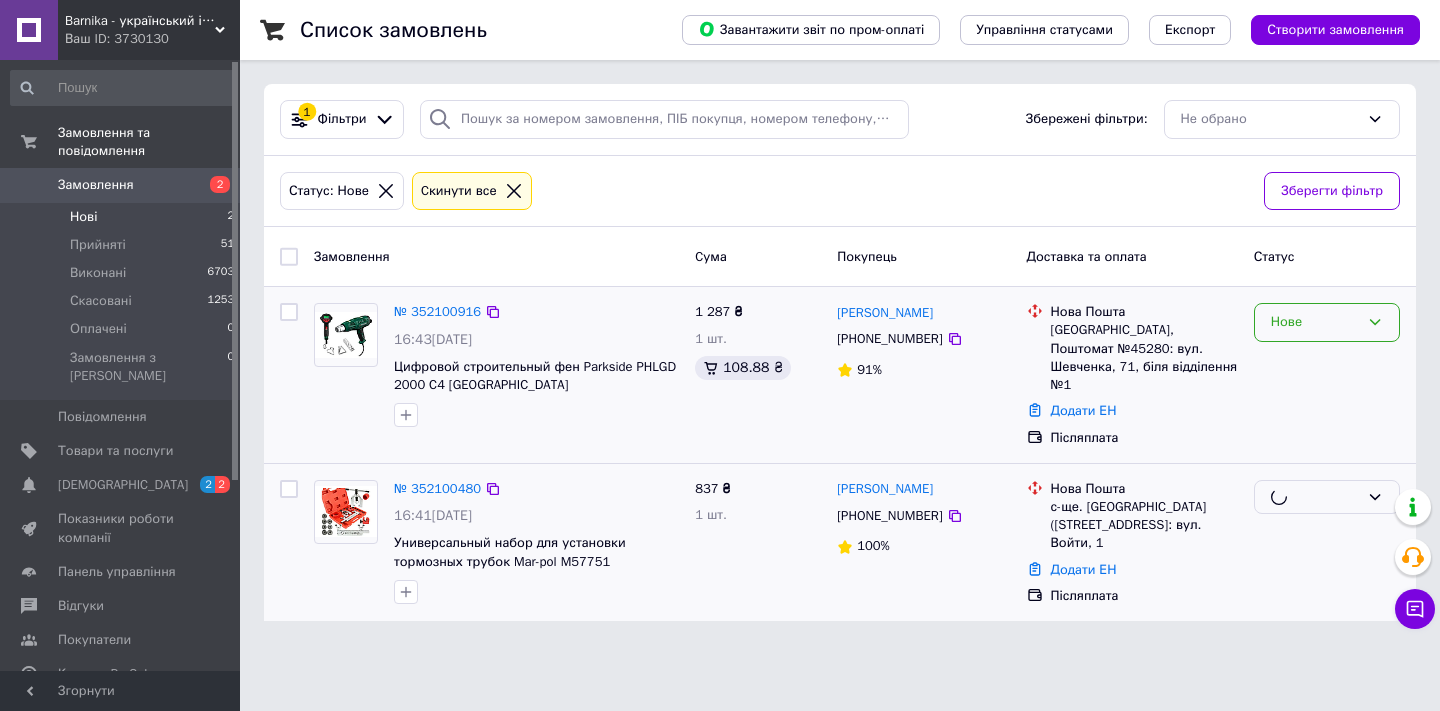 click on "Нове" at bounding box center [1315, 322] 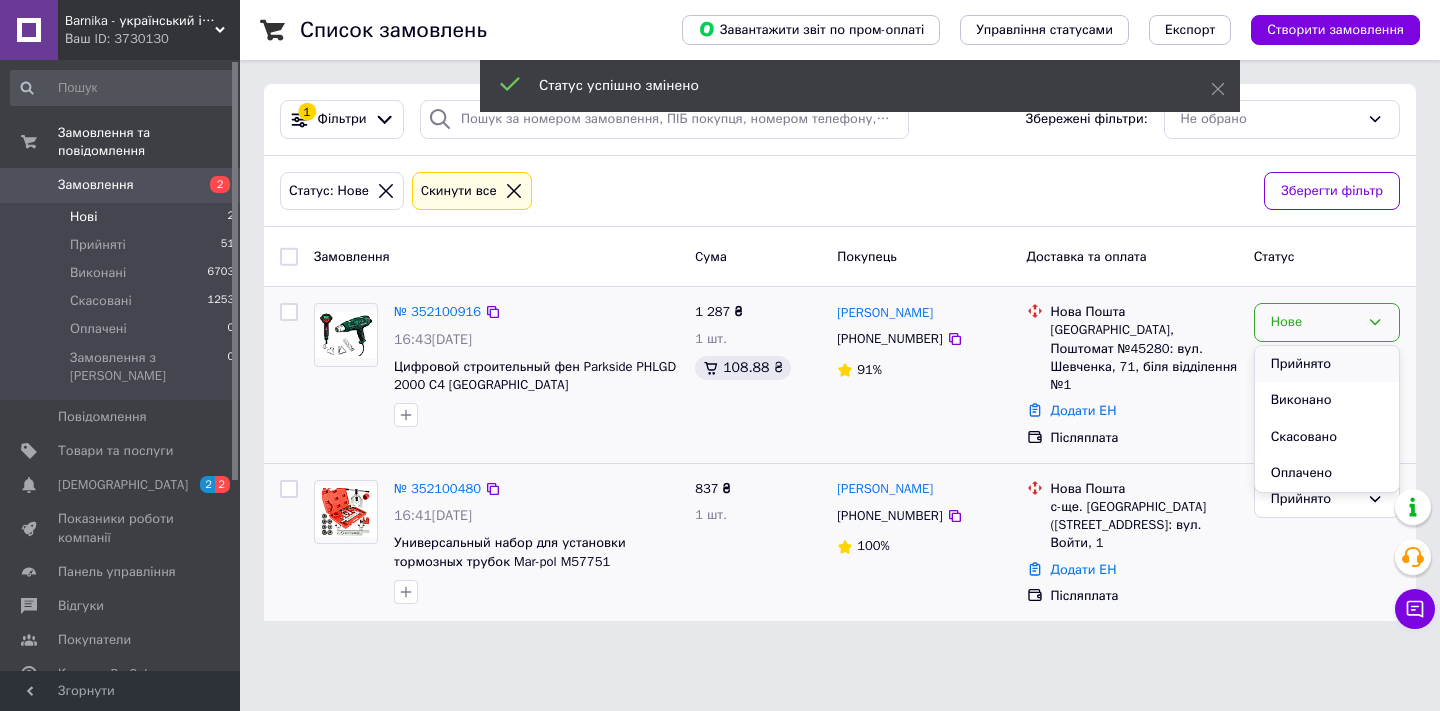 click on "Прийнято" at bounding box center [1327, 364] 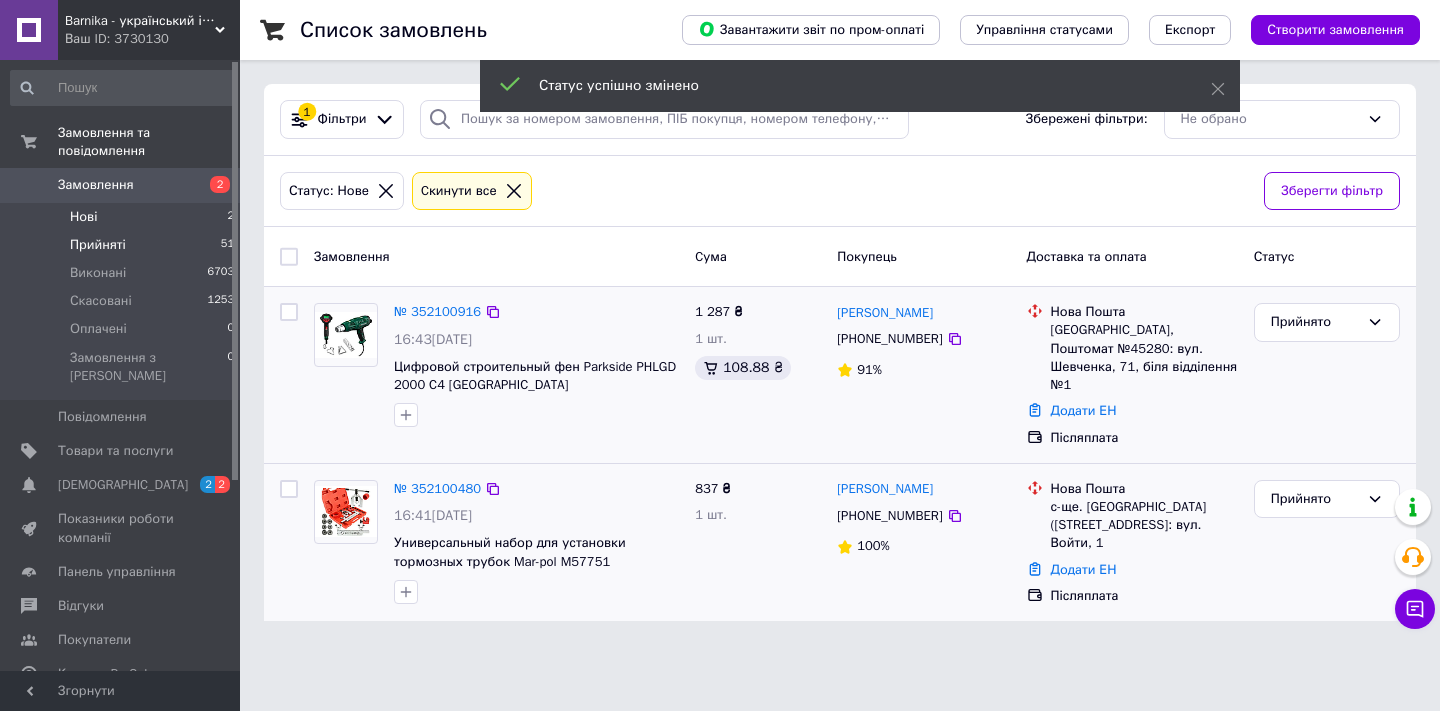 click on "Прийняті" at bounding box center (98, 245) 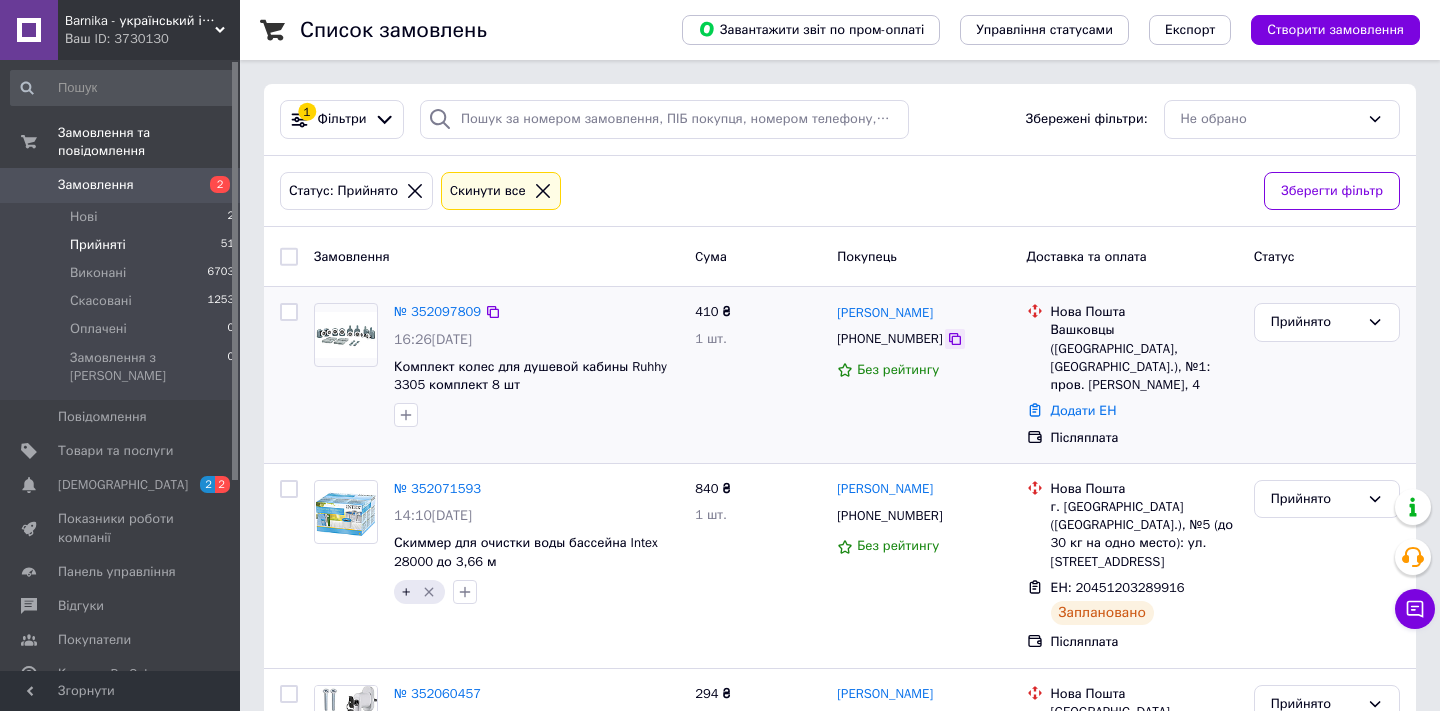 click 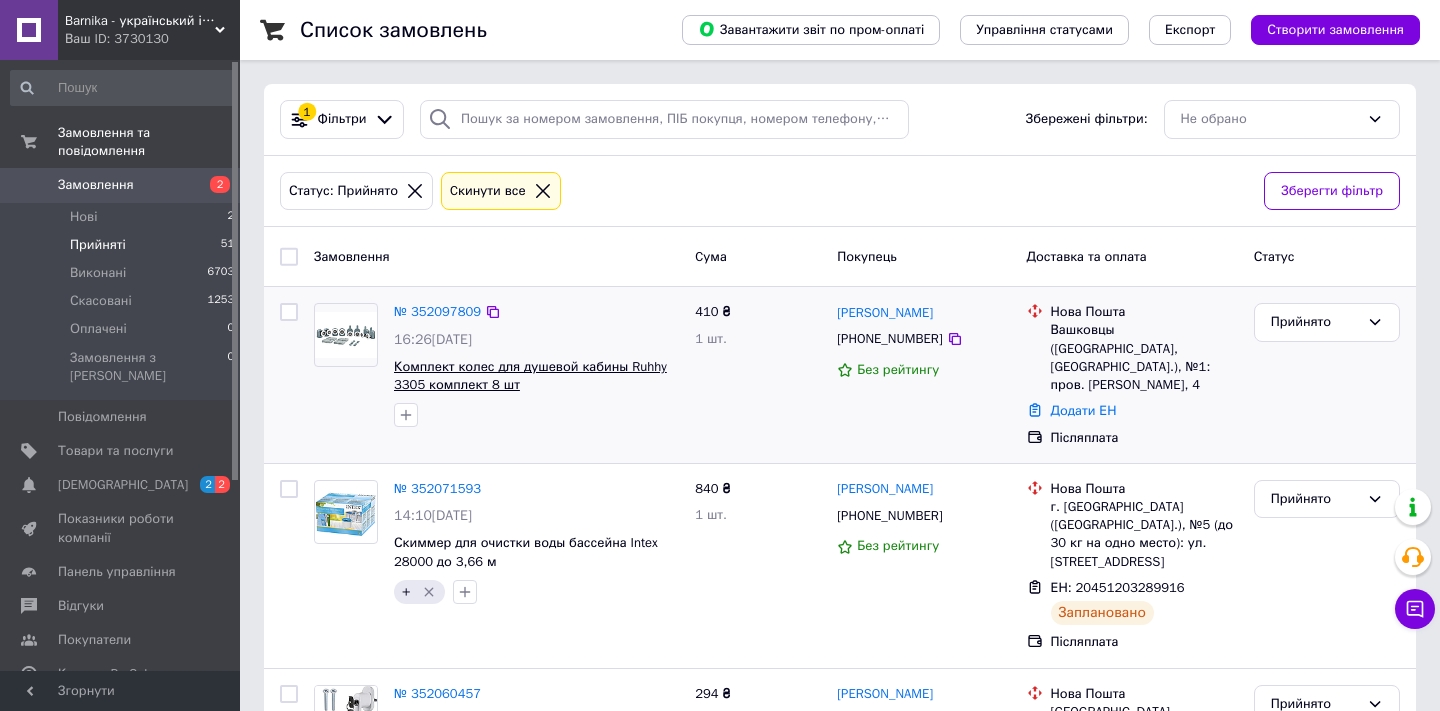 click on "Комплект колес для душевой кабины Ruhhy 3305 комплект 8 шт" at bounding box center (530, 376) 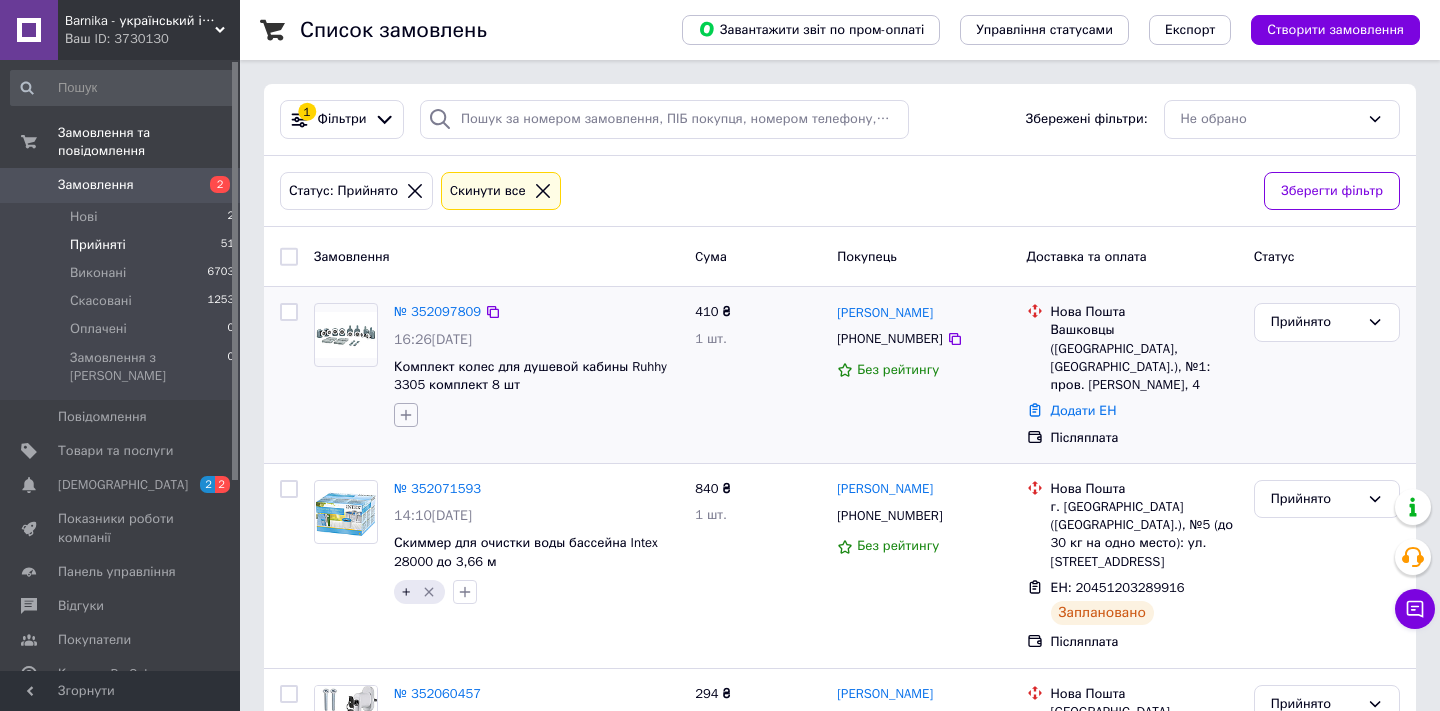 click 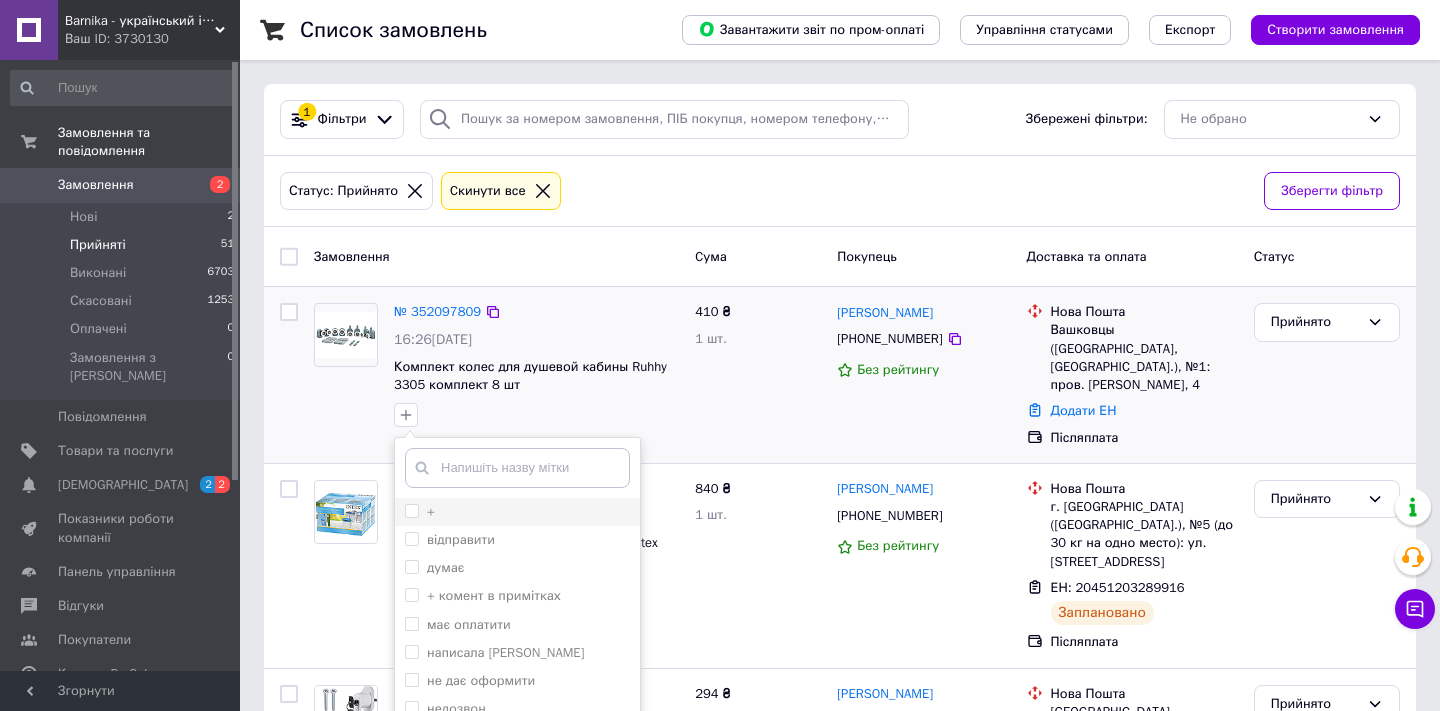 click on "+" at bounding box center (431, 511) 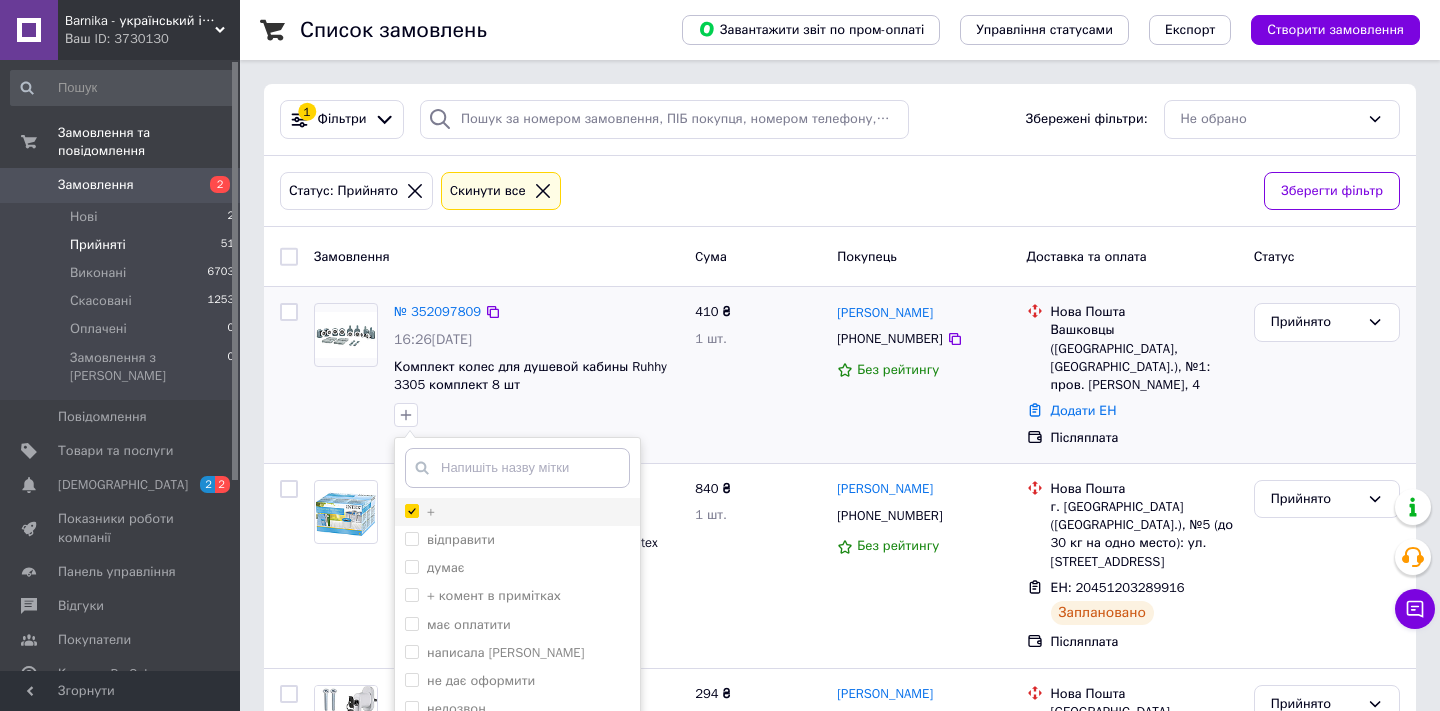 checkbox on "true" 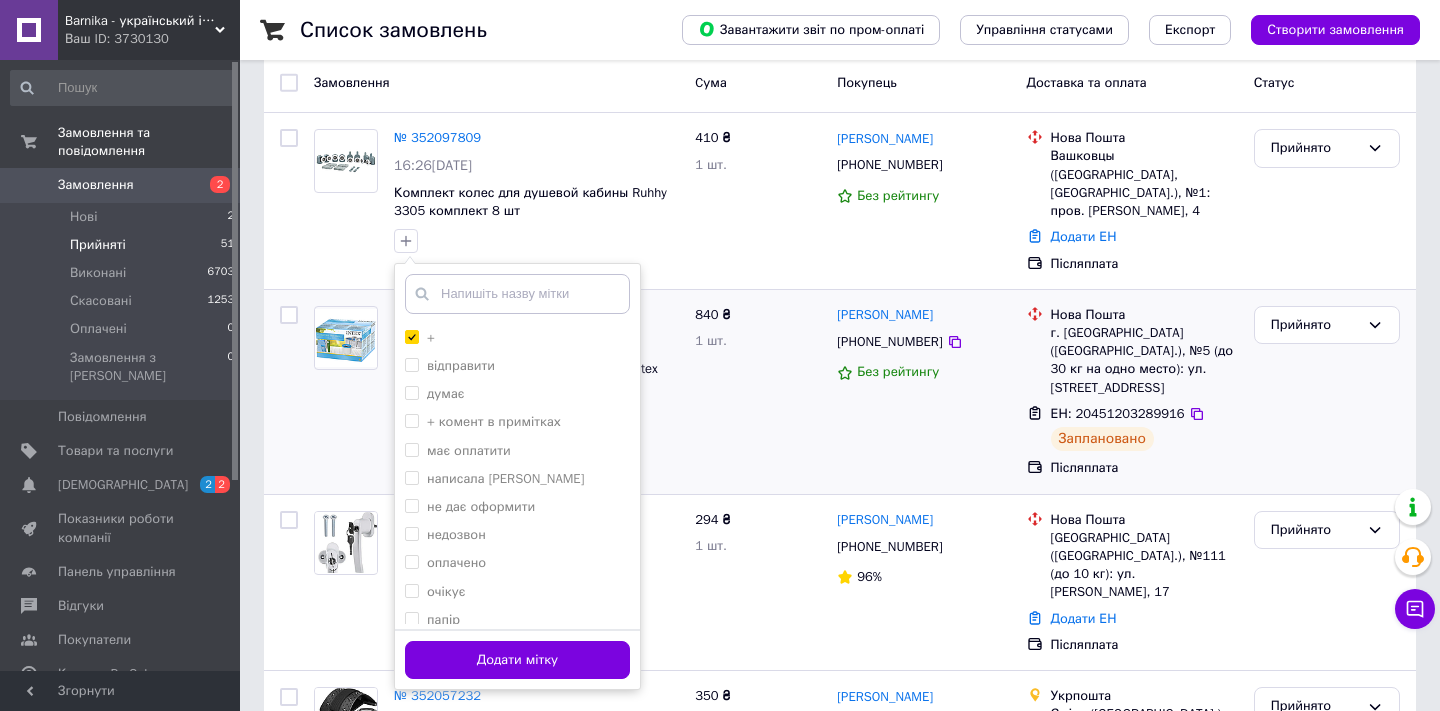 scroll, scrollTop: 235, scrollLeft: 0, axis: vertical 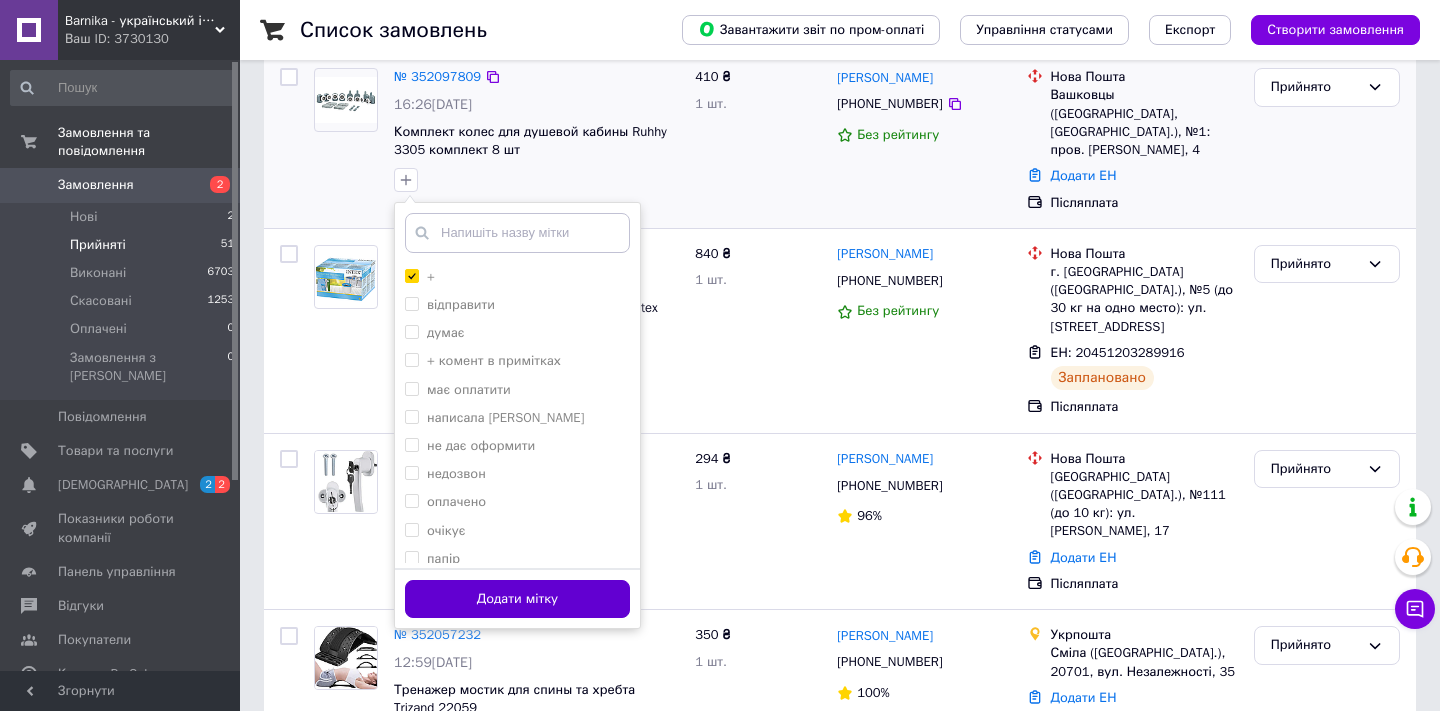 click on "Додати мітку" at bounding box center (517, 599) 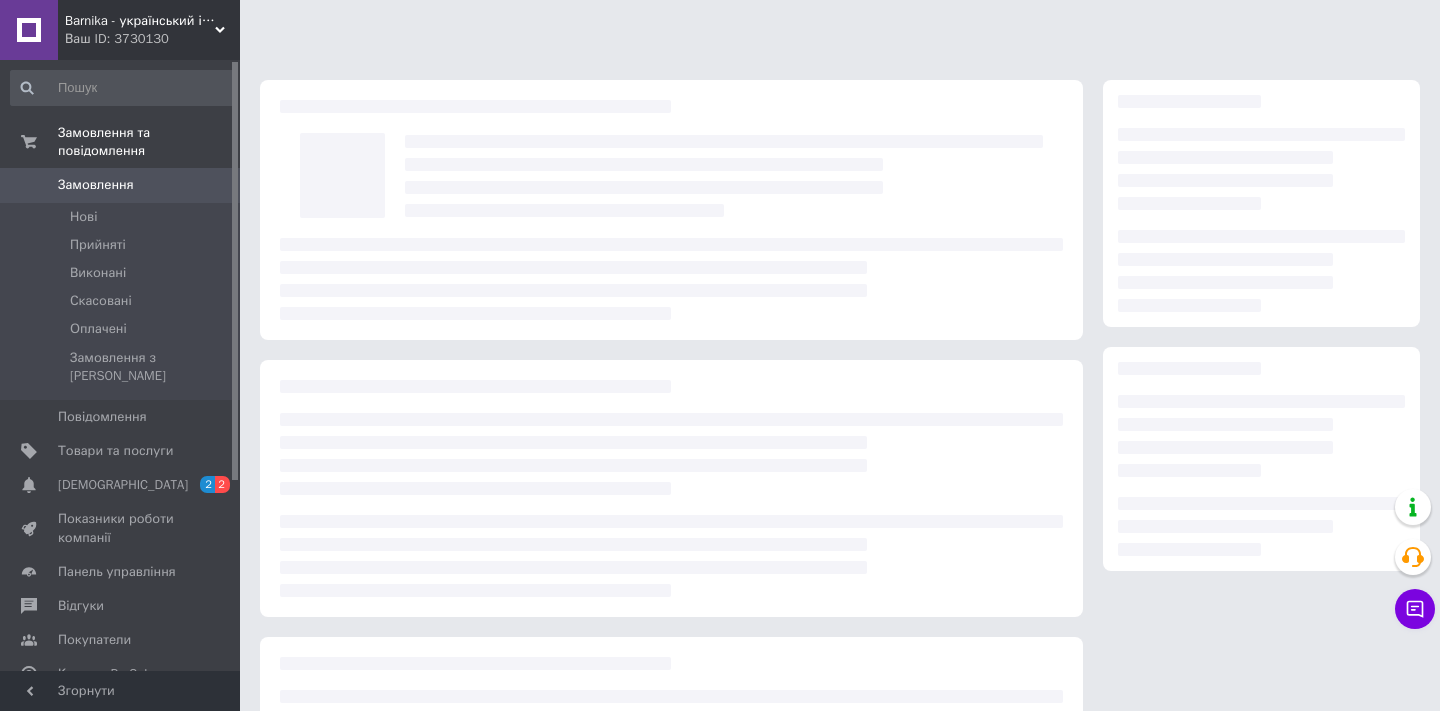 scroll, scrollTop: 0, scrollLeft: 0, axis: both 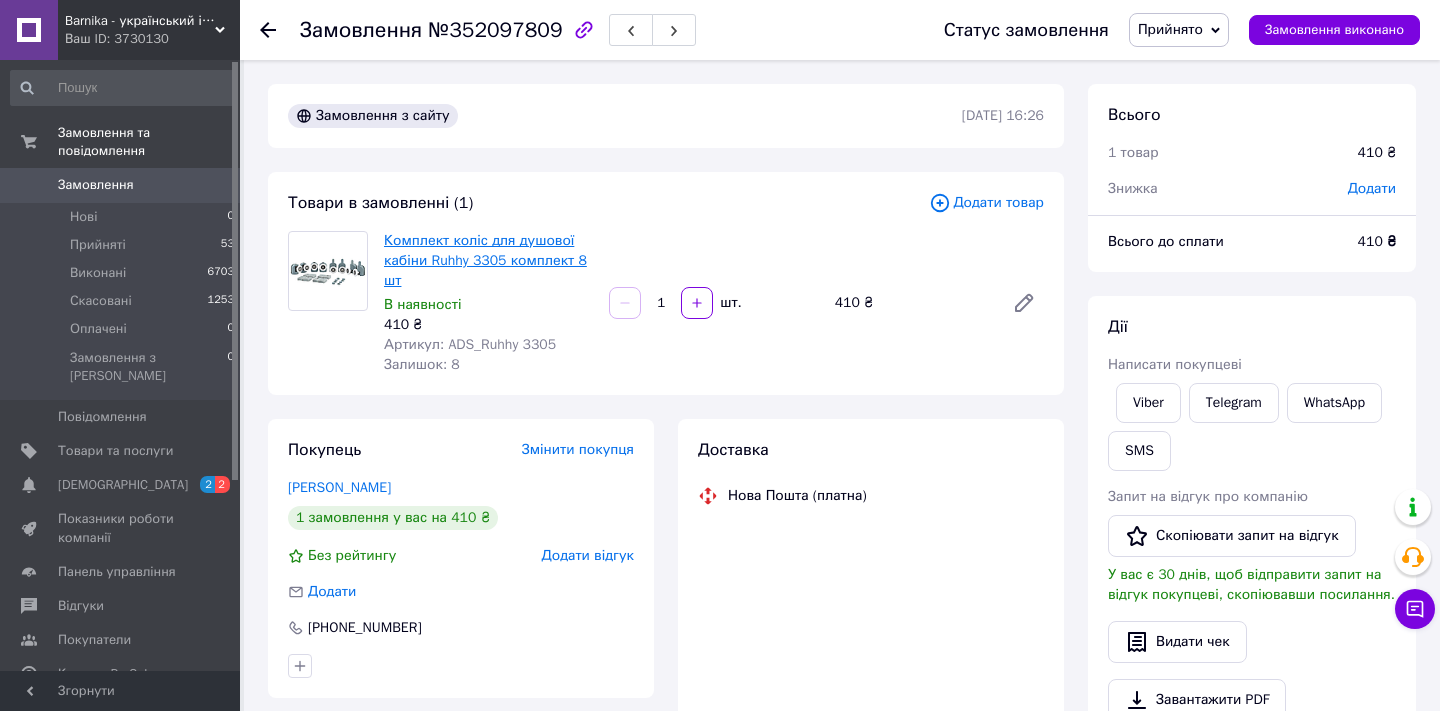 click on "Комплект коліс для душової кабіни Ruhhy 3305 комплект 8 шт" at bounding box center [485, 260] 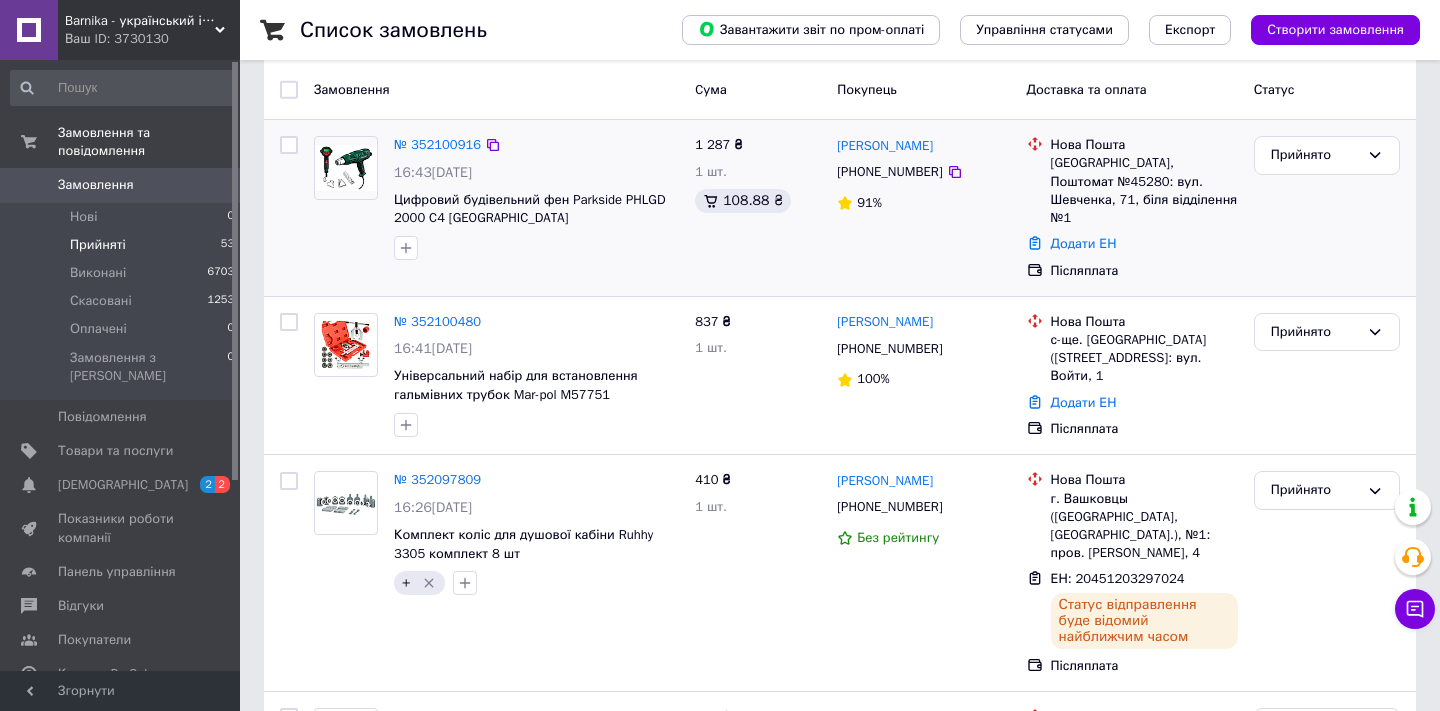 scroll, scrollTop: 242, scrollLeft: 0, axis: vertical 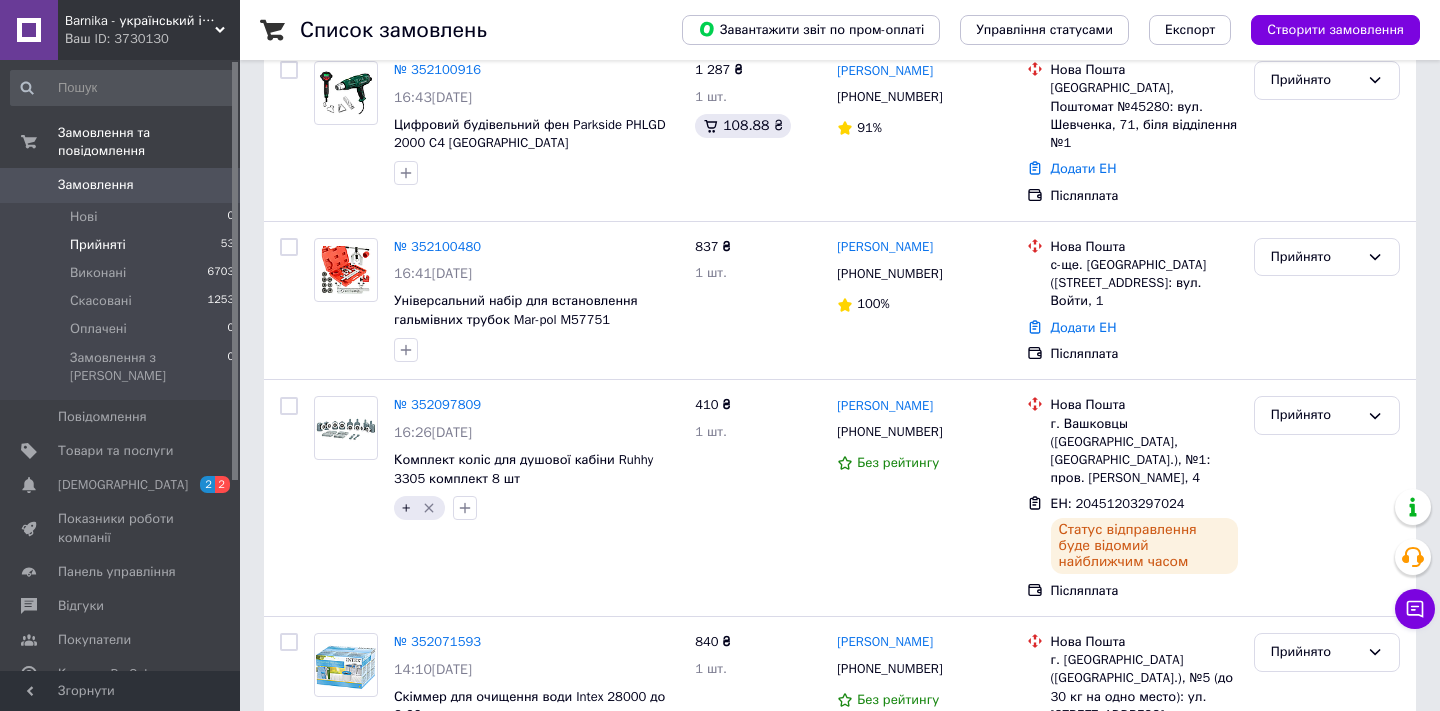 click on "Barnika - український інтернет-магазин Ваш ID: 3730130" at bounding box center [149, 30] 